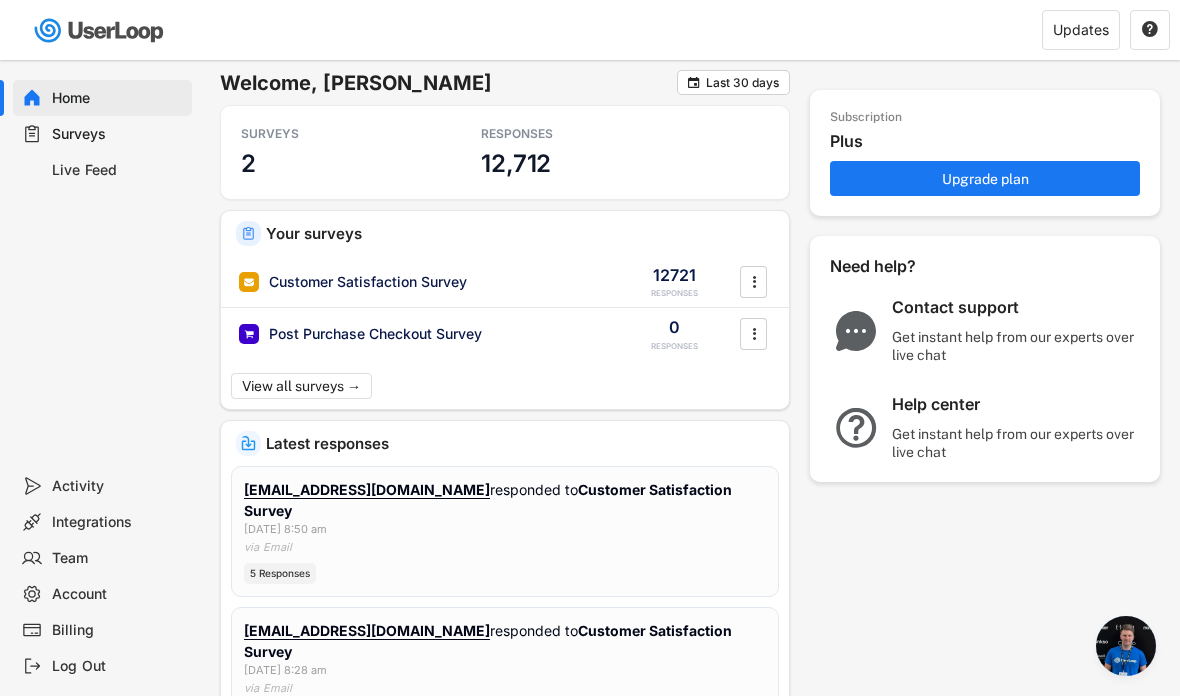scroll, scrollTop: 0, scrollLeft: 0, axis: both 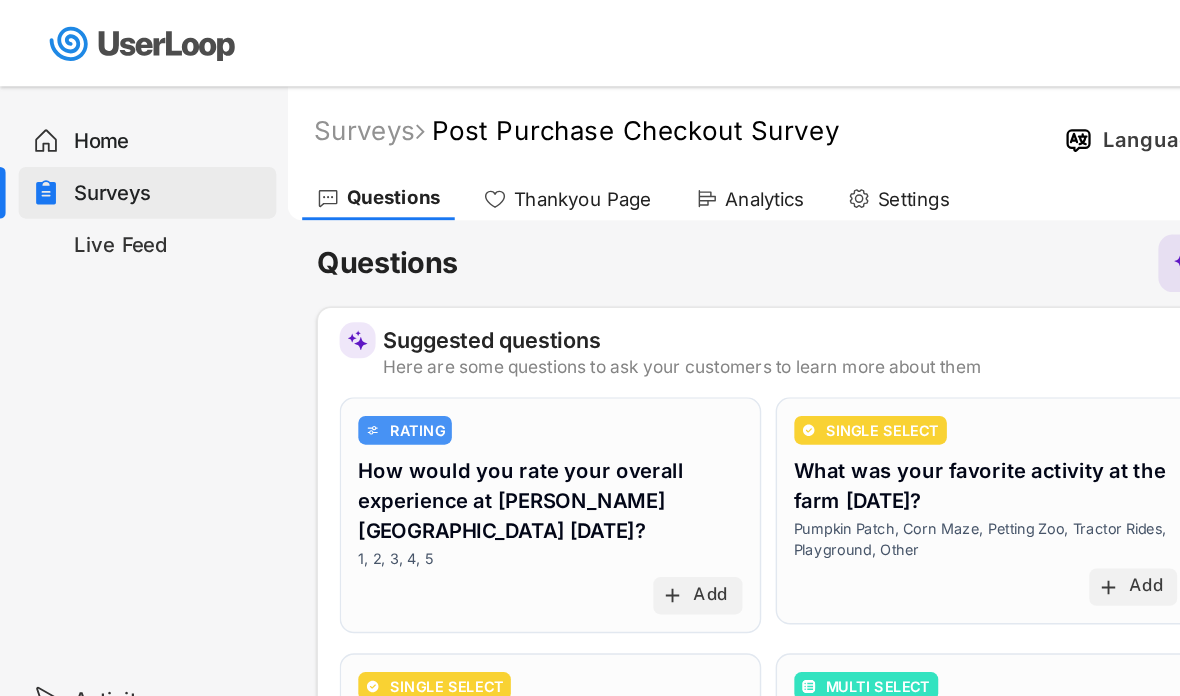 click on "Questions" at bounding box center [263, 138] 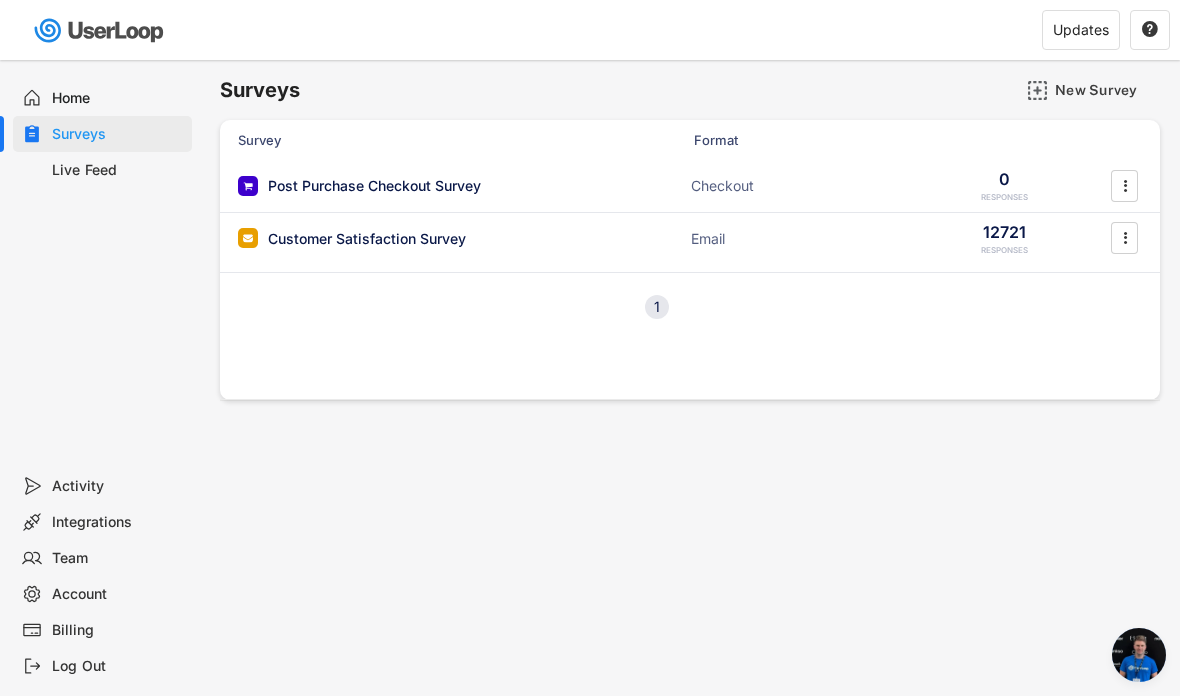 click on "" 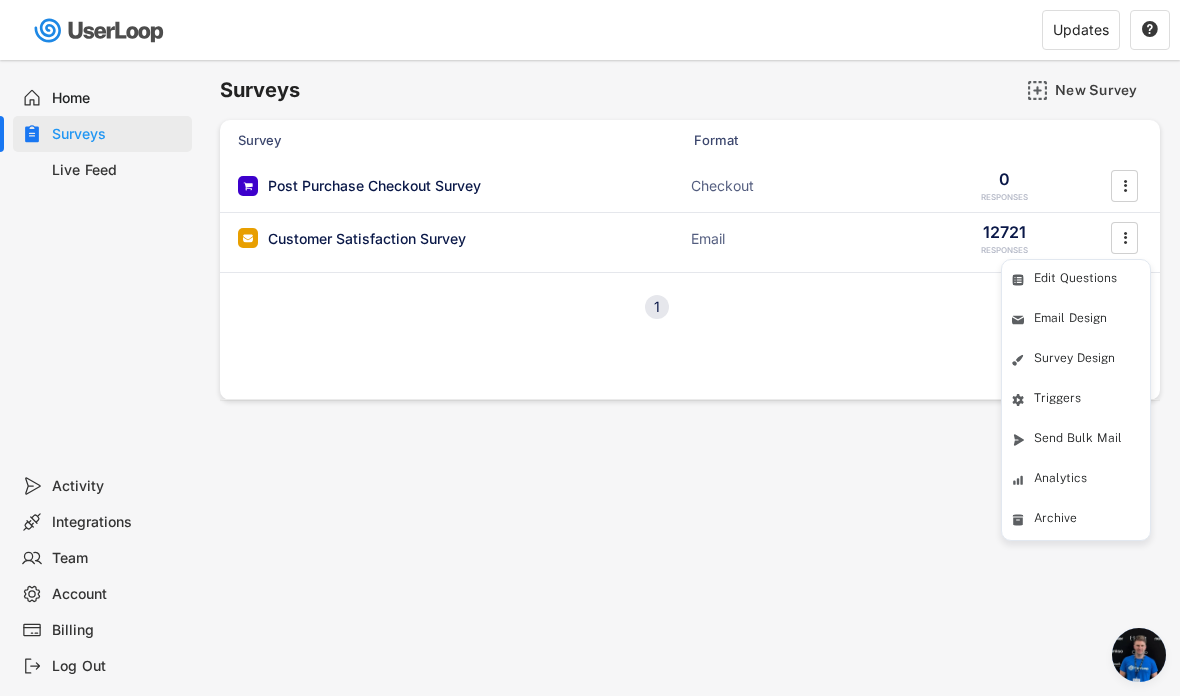click on "Customer Satisfaction Survey Email 12721 RESPONSES
" at bounding box center (690, 239) 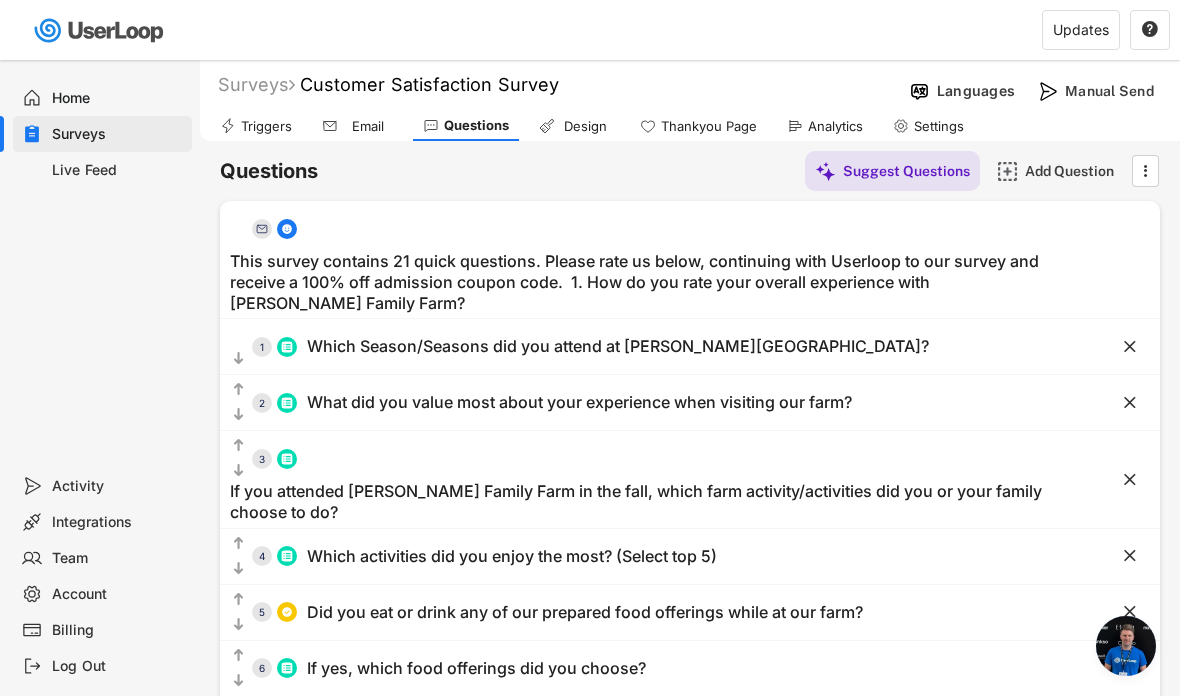 click on "Activity" at bounding box center (118, 486) 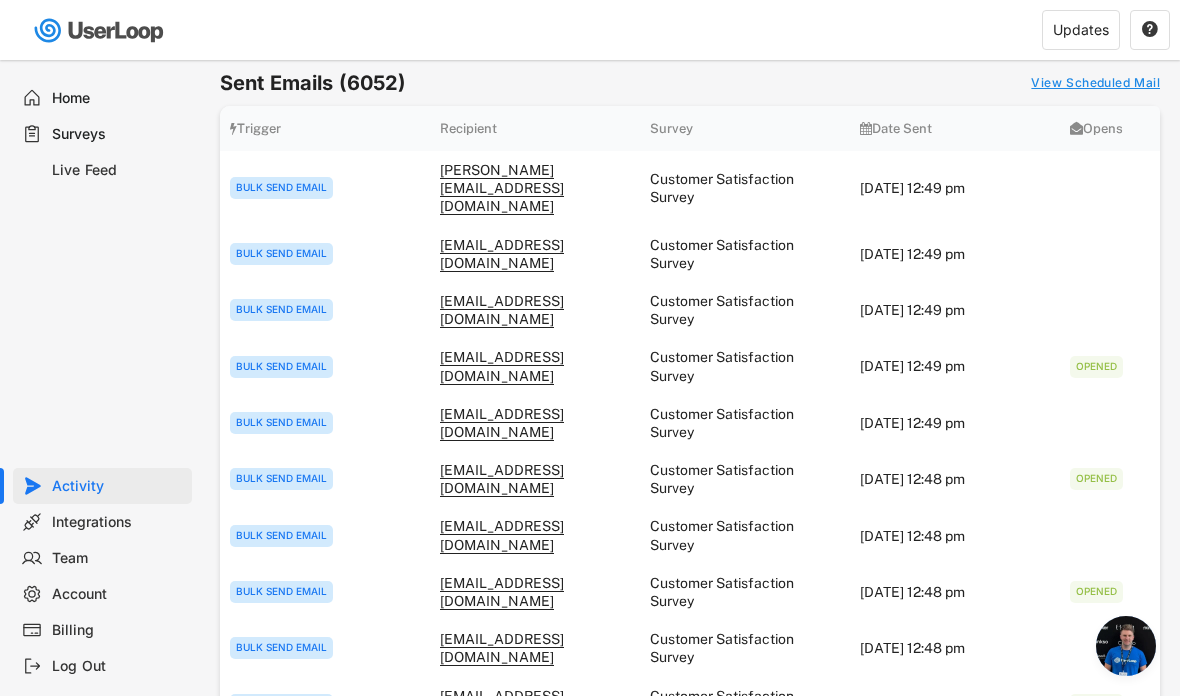 click on "Surveys" at bounding box center (102, 134) 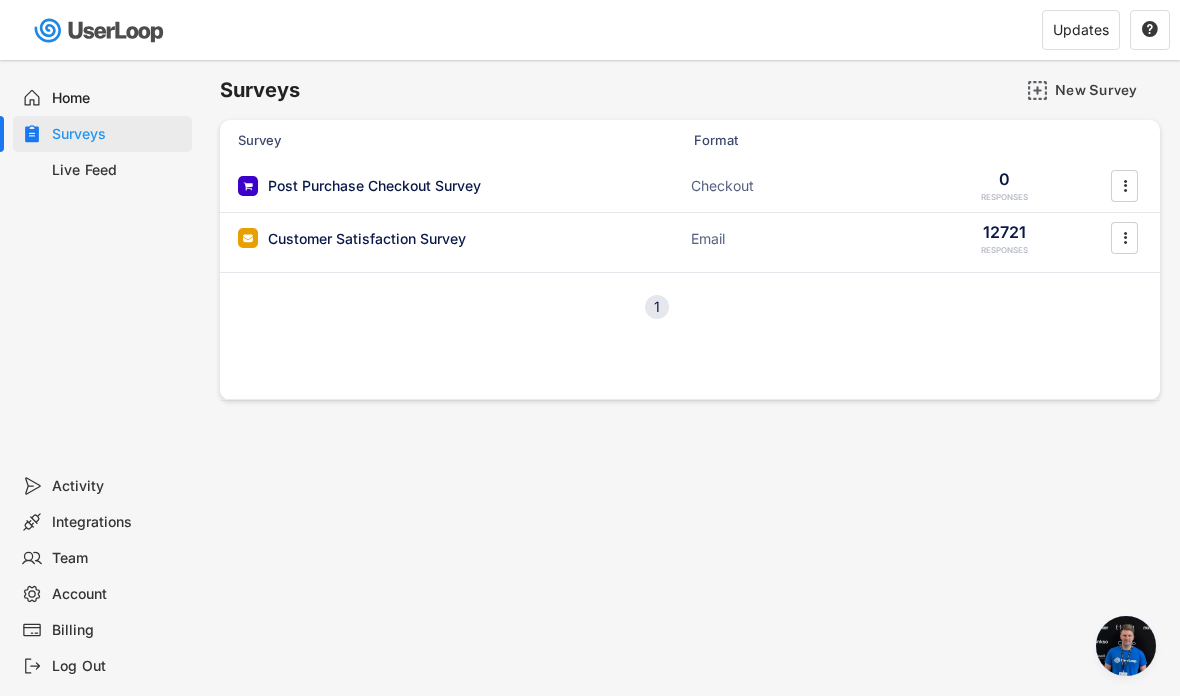 click 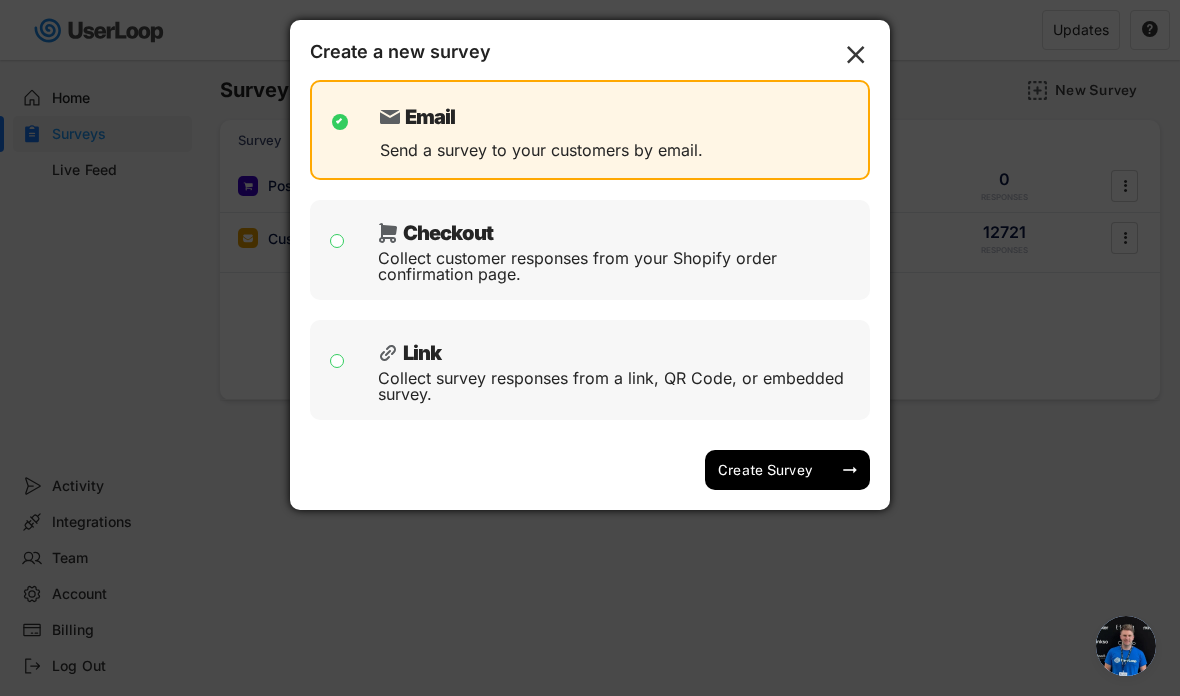 click on "" 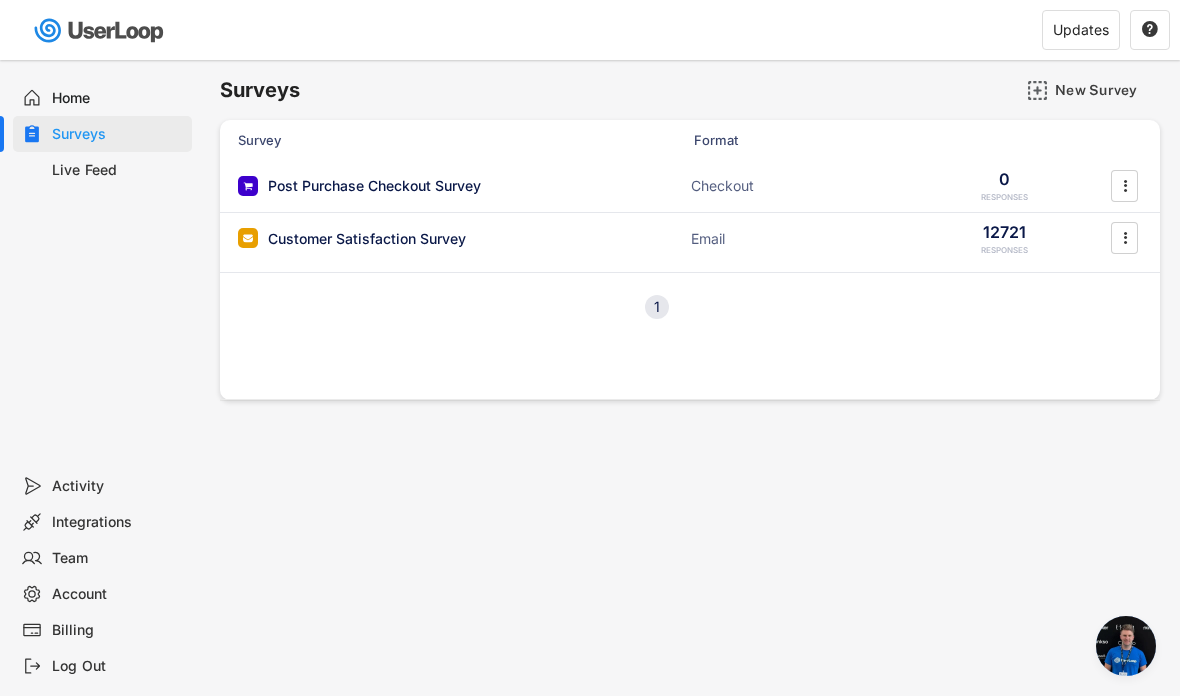 click 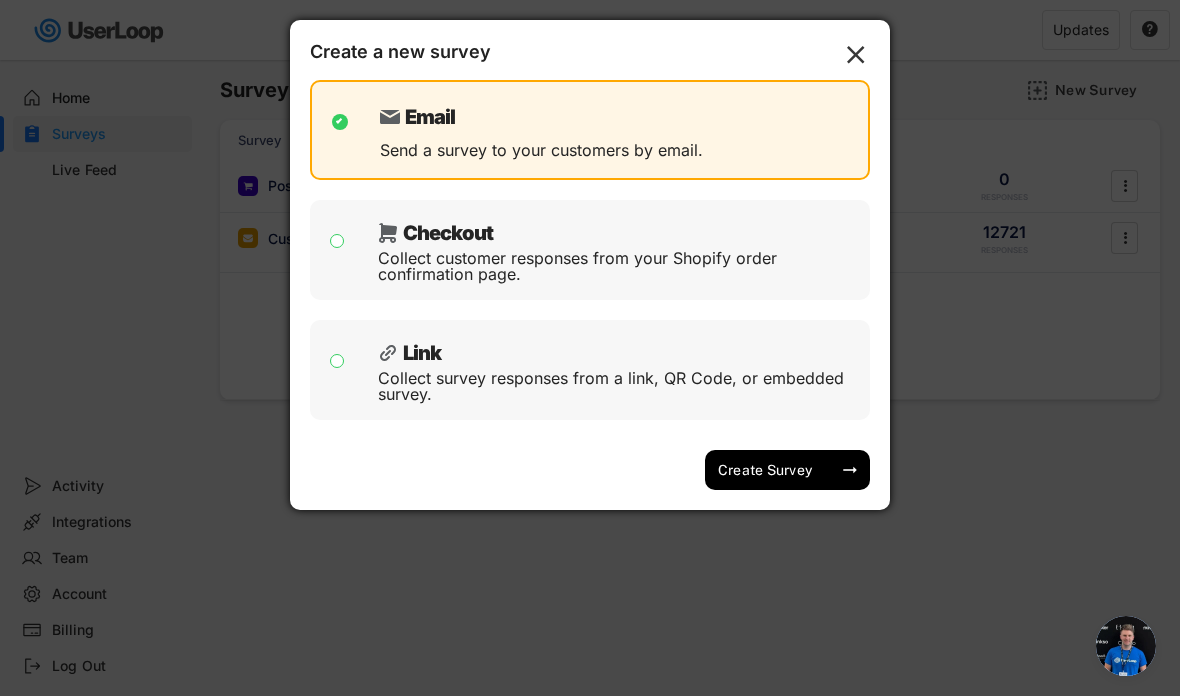 click on "Create Survey
arrow_right_alt" at bounding box center [787, 470] 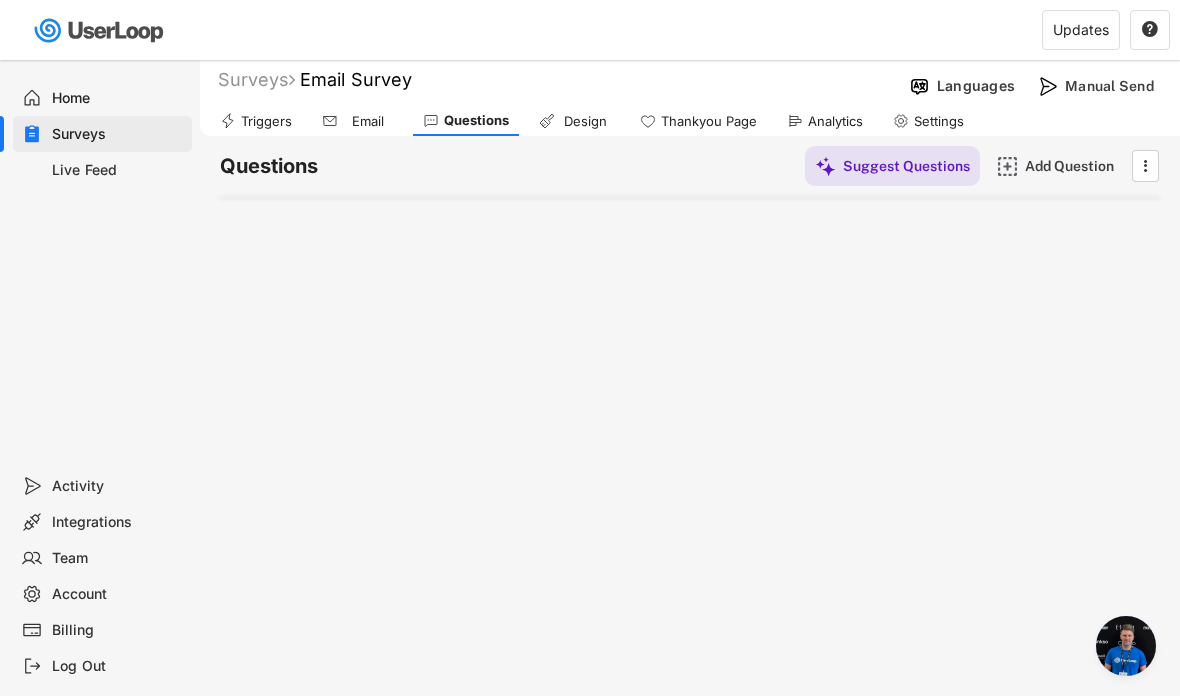 scroll, scrollTop: 32, scrollLeft: 0, axis: vertical 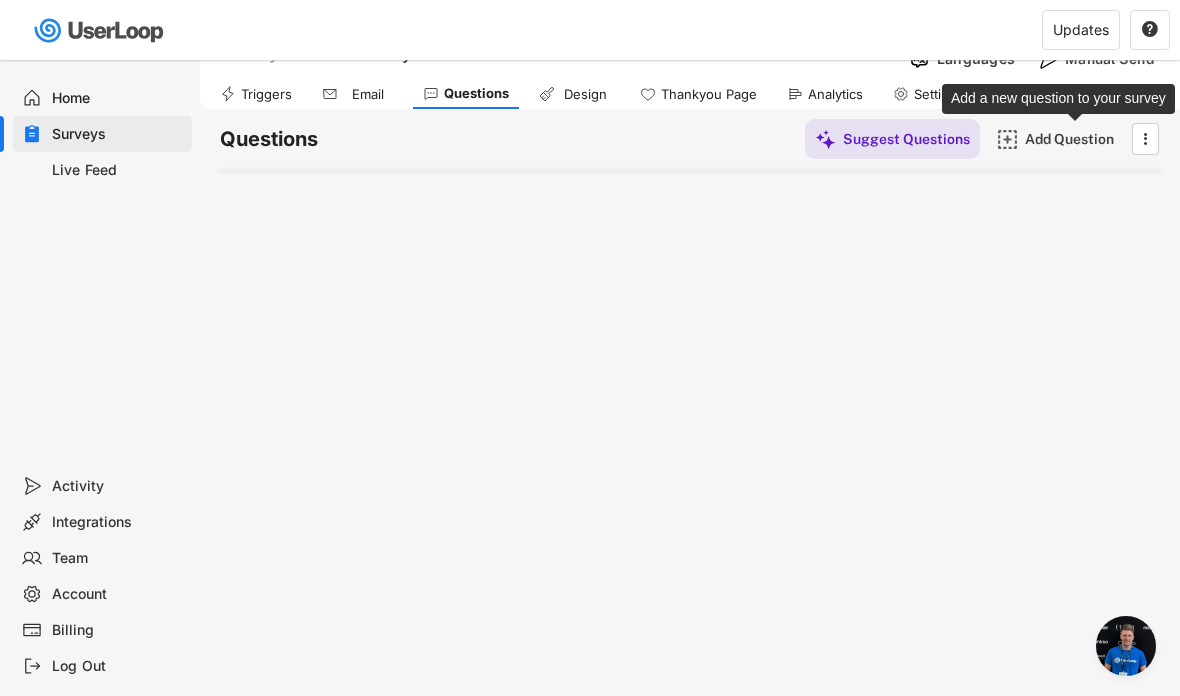 click on "Add Question" at bounding box center [1075, 139] 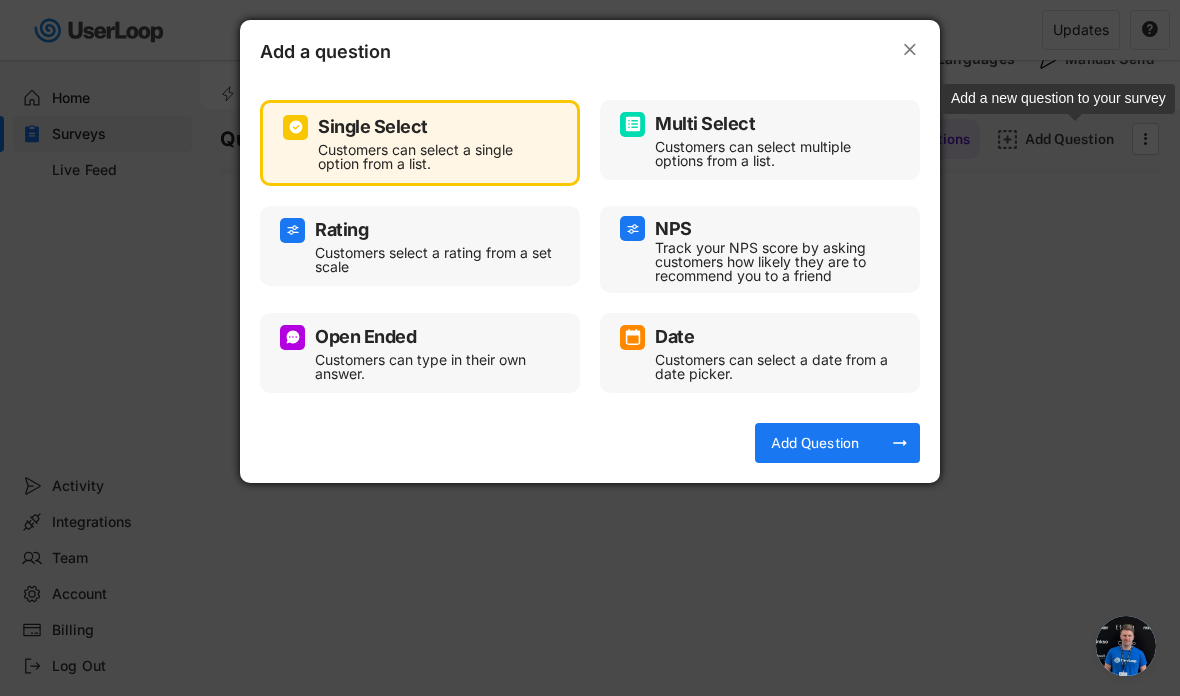 click on "arrow_right_alt" 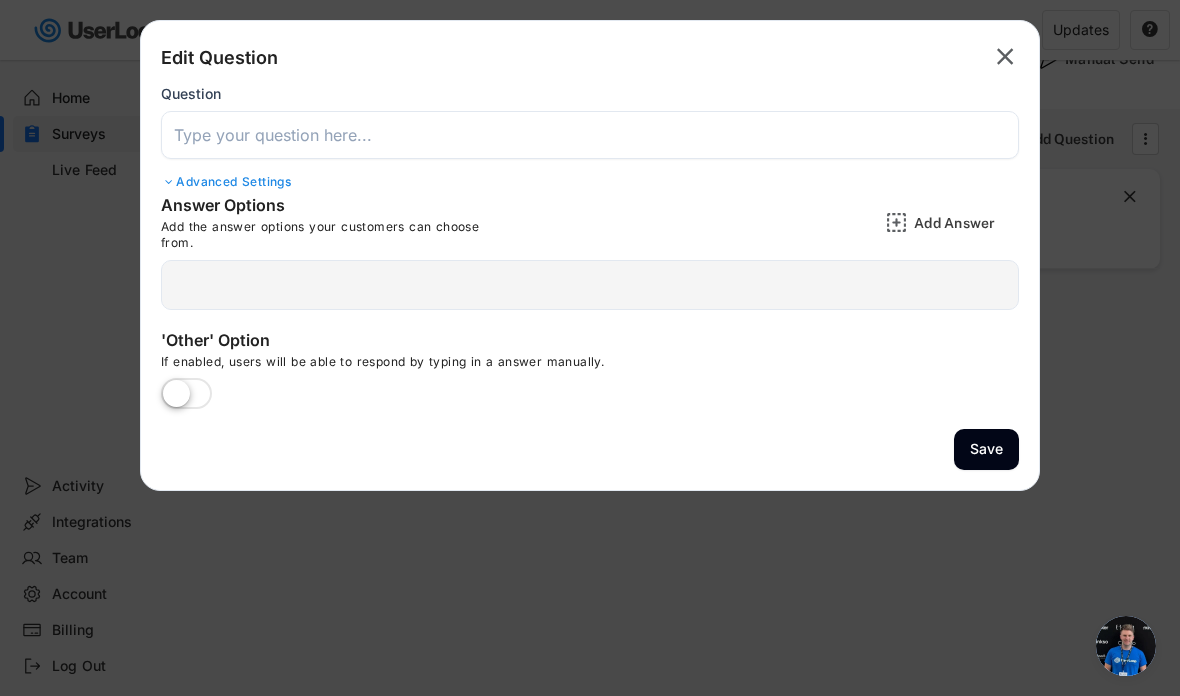 click on "" 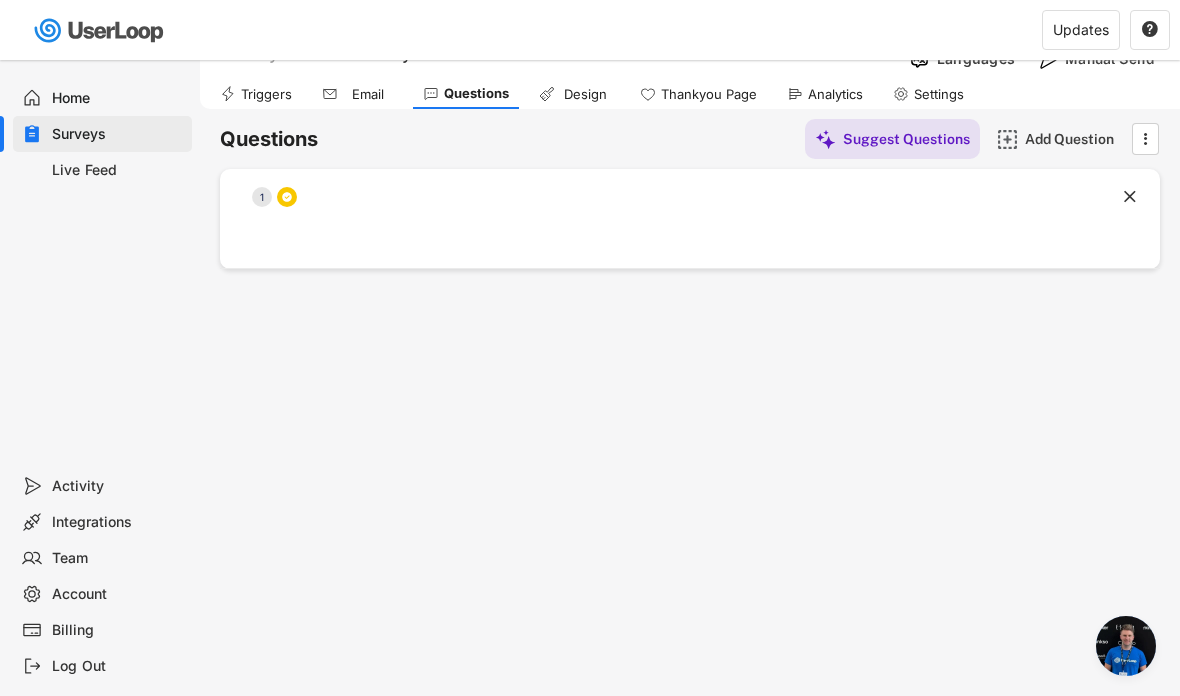 scroll, scrollTop: 0, scrollLeft: 0, axis: both 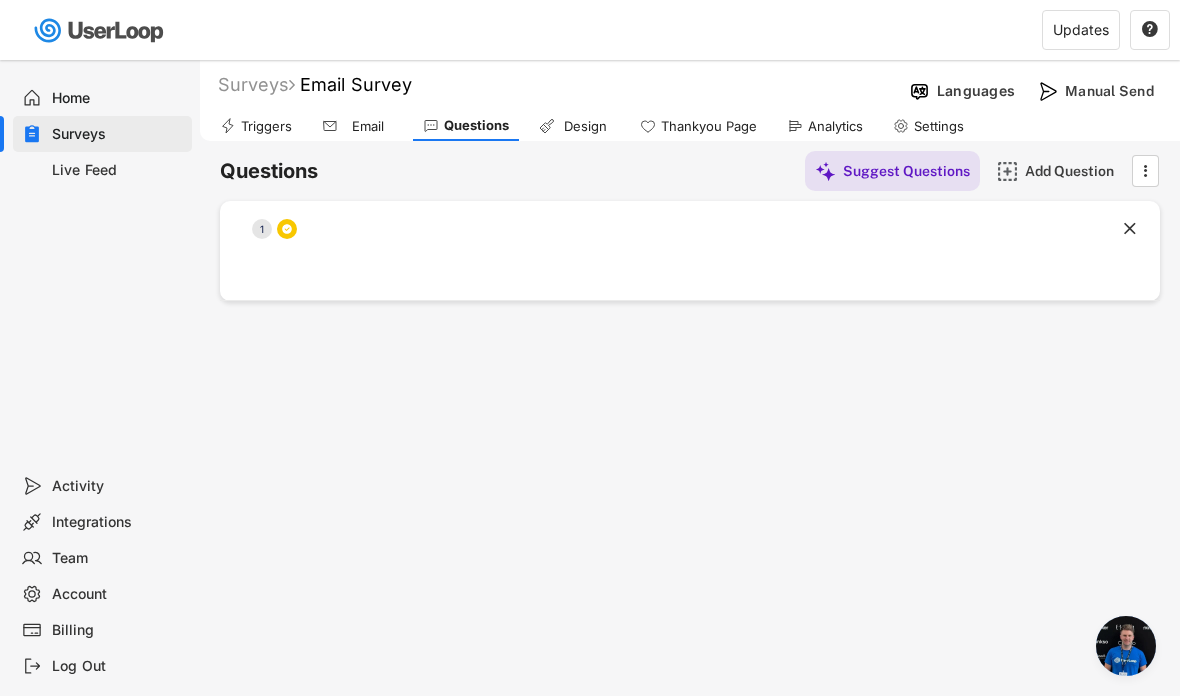 click on "Email" at bounding box center [357, 126] 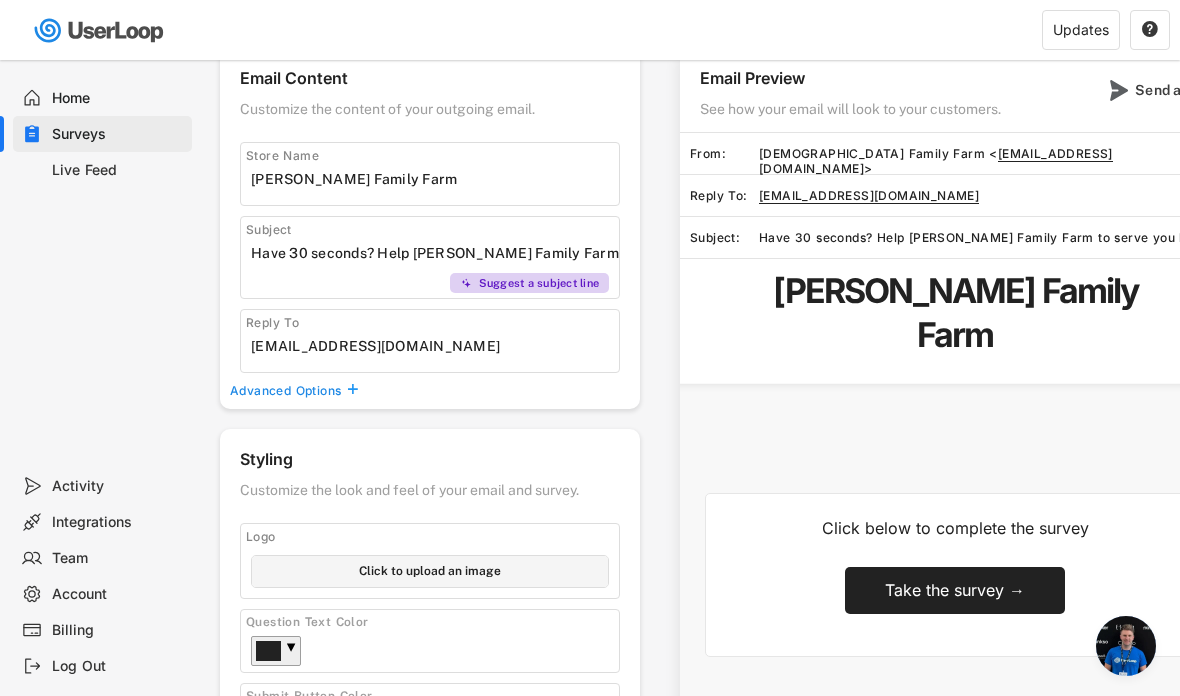 scroll, scrollTop: 116, scrollLeft: 0, axis: vertical 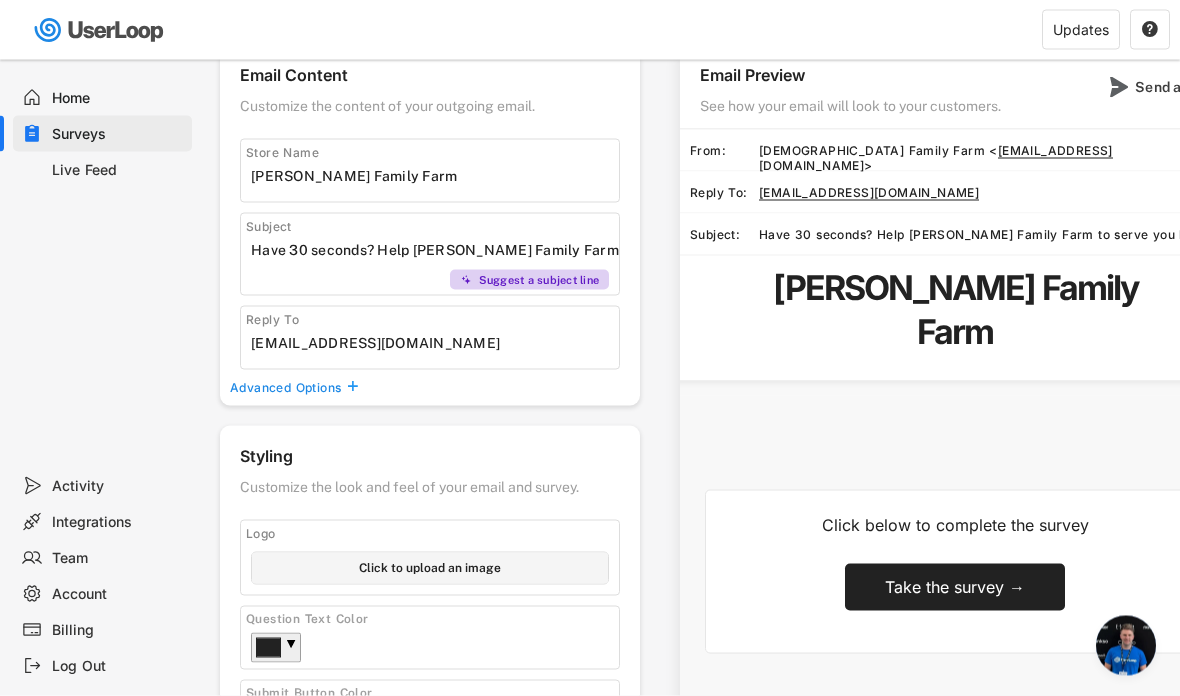 click at bounding box center [435, 250] 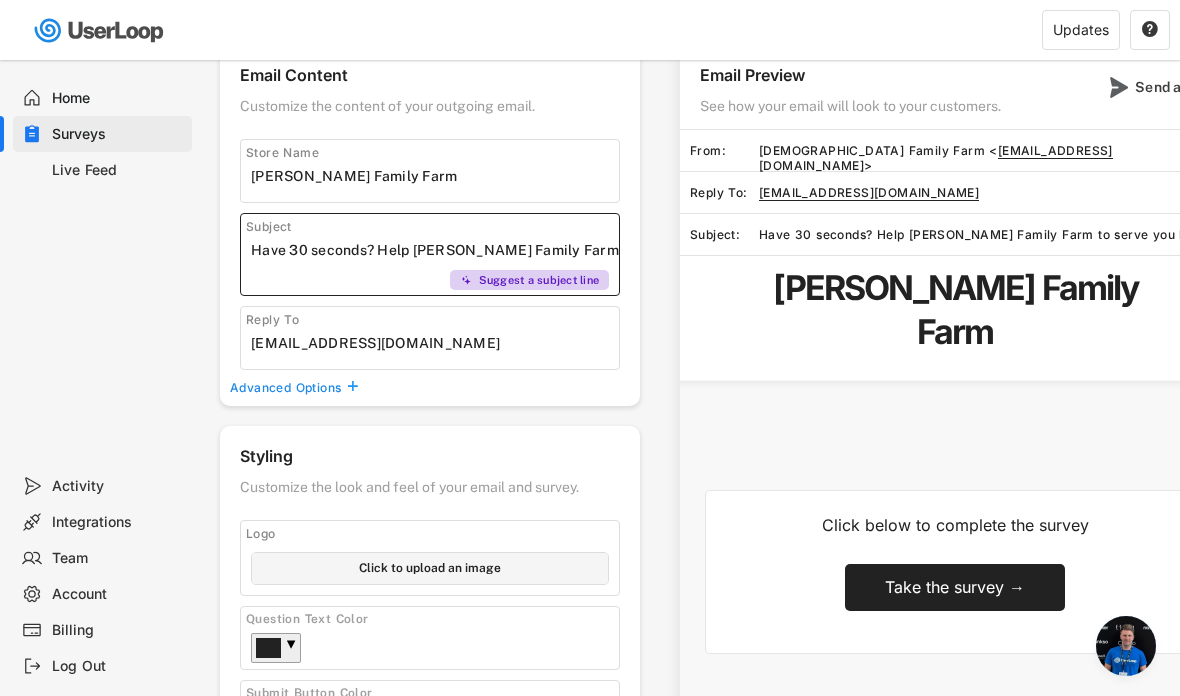 click at bounding box center [435, 250] 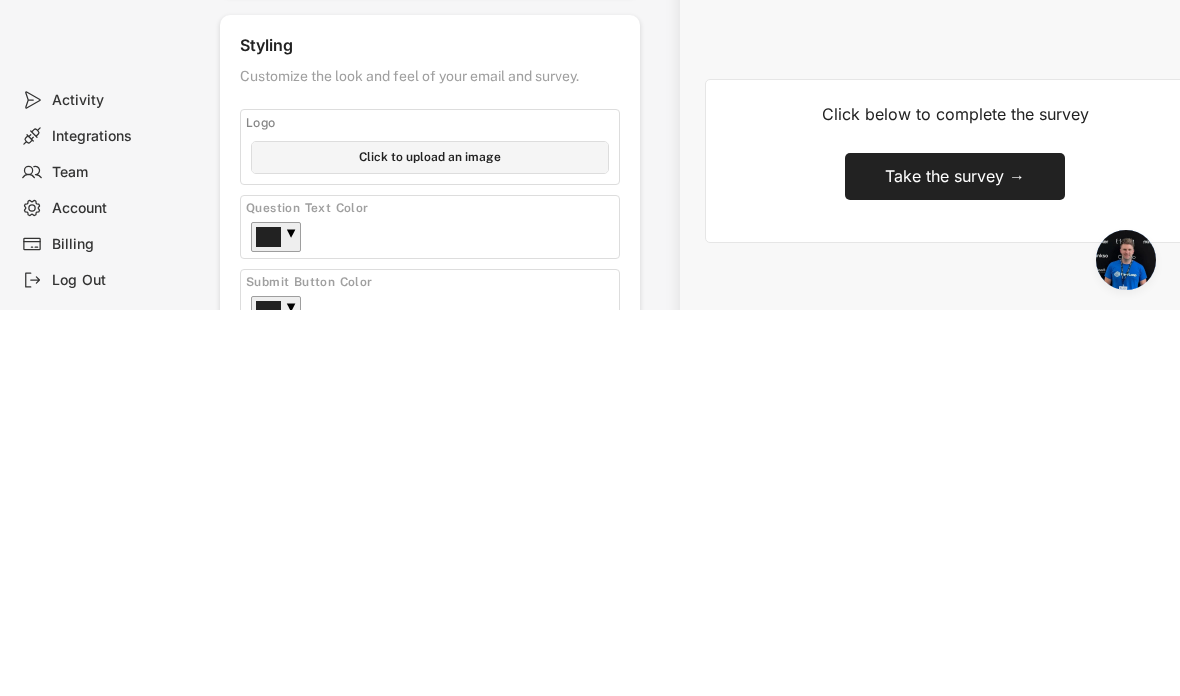 scroll, scrollTop: 159, scrollLeft: 0, axis: vertical 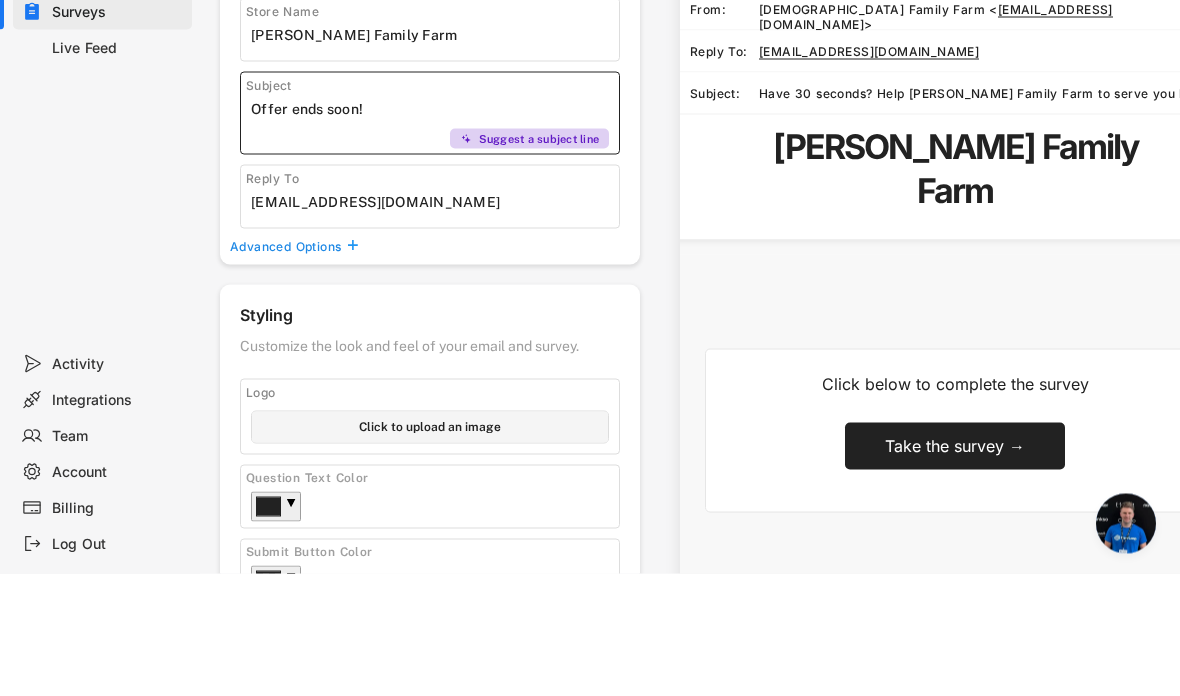 type on "Offer ends soon!" 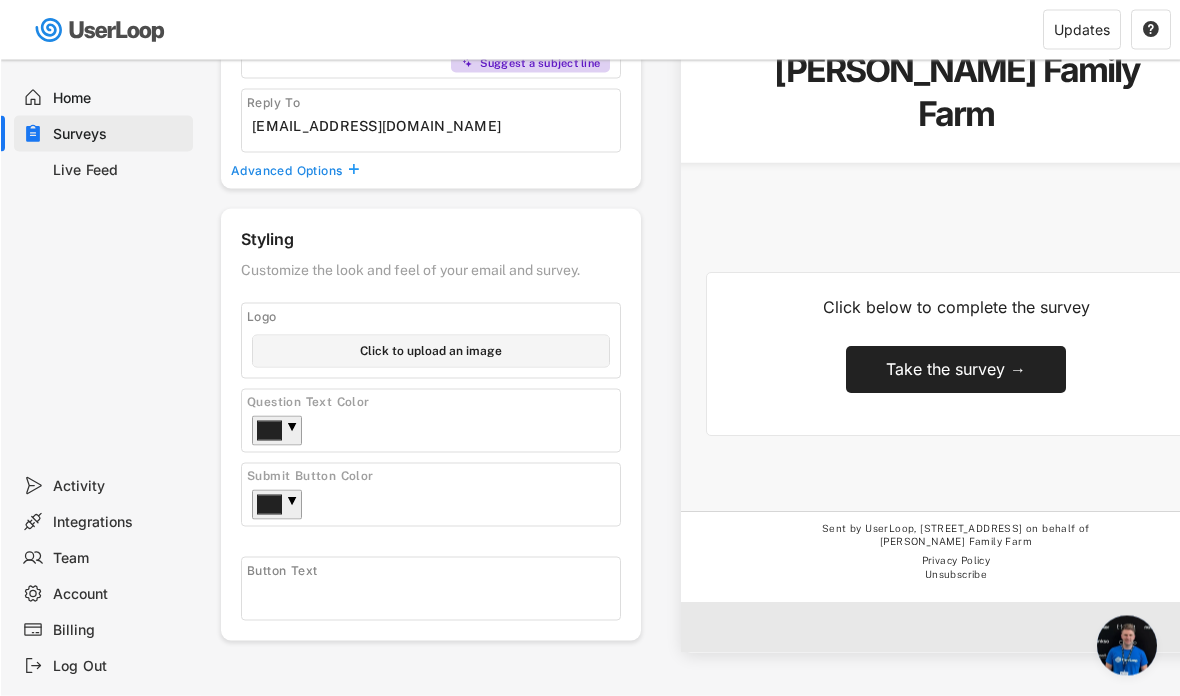 scroll, scrollTop: 334, scrollLeft: 0, axis: vertical 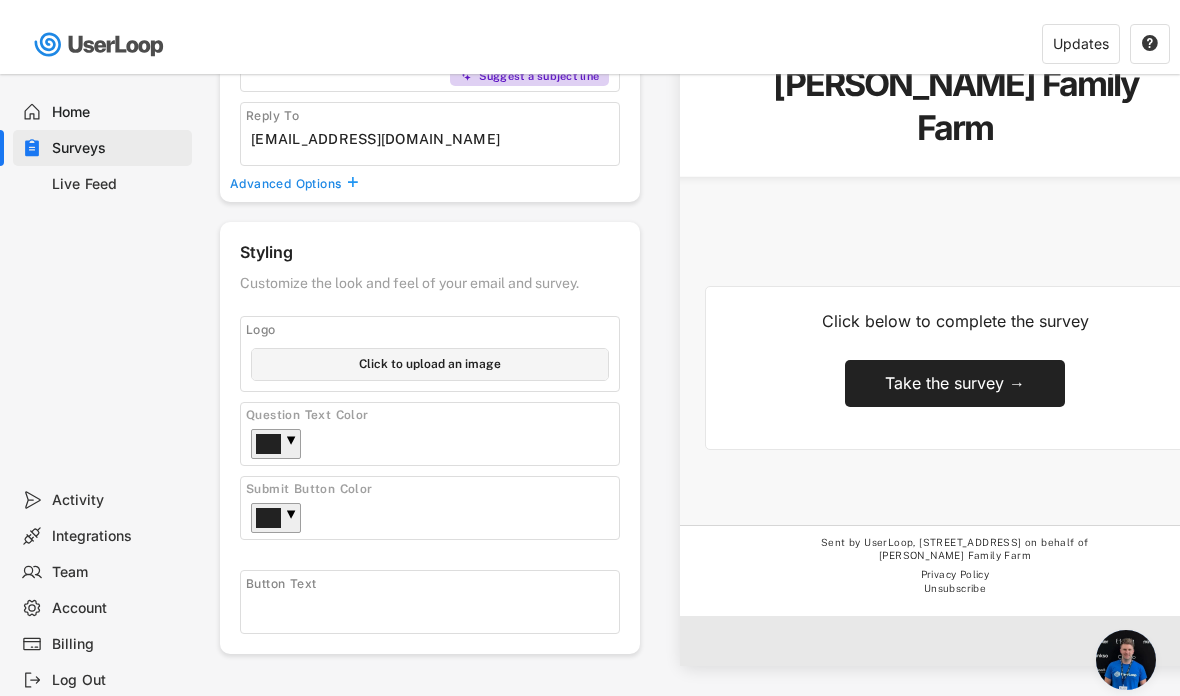 click at bounding box center (435, 593) 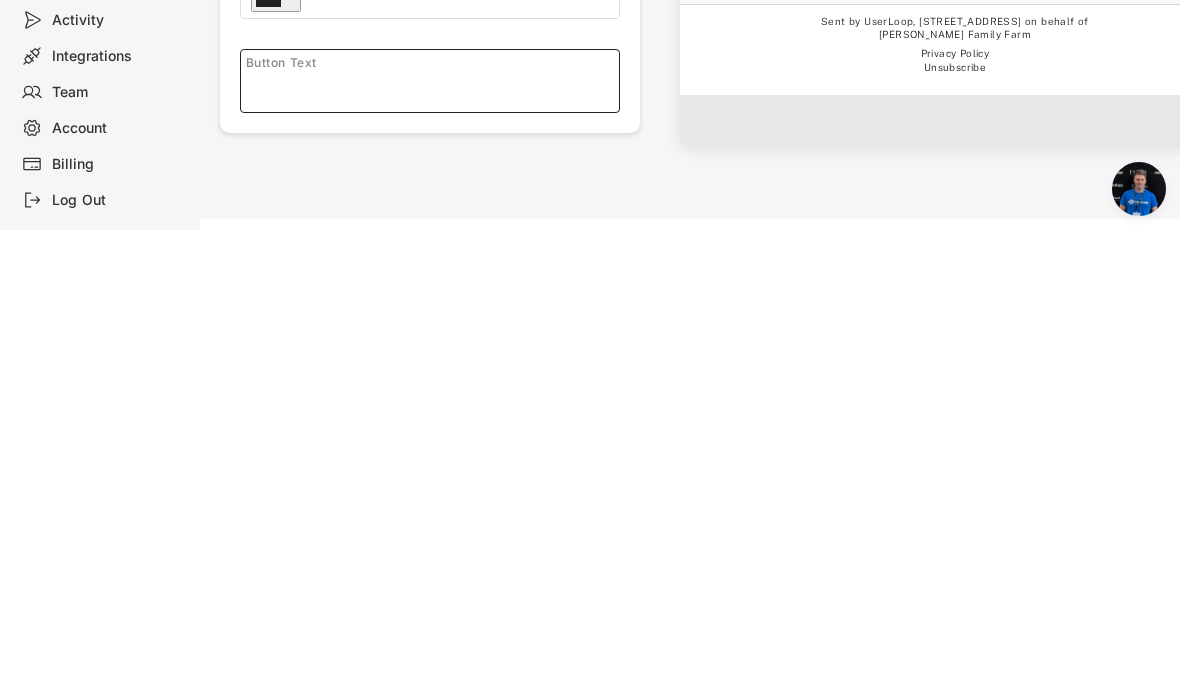 scroll, scrollTop: 424, scrollLeft: 0, axis: vertical 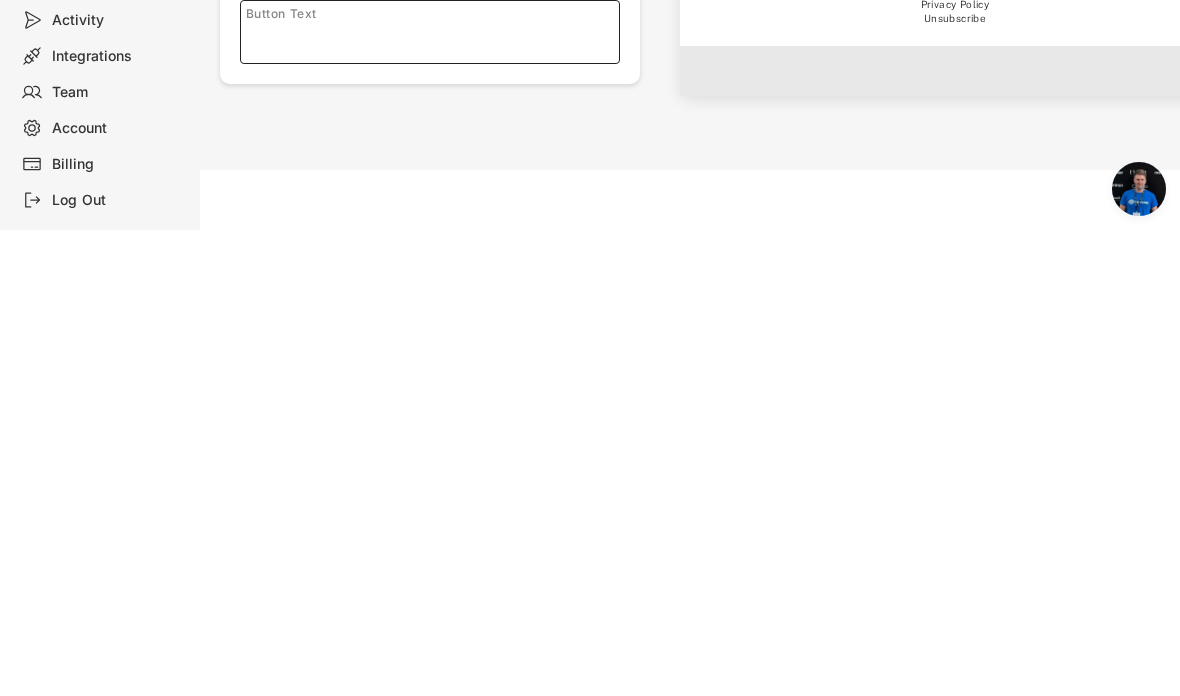 click on "Surveys  Email Survey Languages Manual Send Triggers Email Questions Design Thankyou Page Analytics Settings Email Content Customize the content of your outgoing email. Store Name Subject Suggest a subject line Reply To Advanced Options

Styling Customize the look and feel of your email and survey. Logo Click to upload an image Question Text Color ▼ Submit Button Color ▼ Button Text Email Preview See how your email will look to your customers. Send a test From: [PERSON_NAME] Family Farm < [EMAIL_ADDRESS][DOMAIN_NAME] >

Reply To:  [EMAIL_ADDRESS][DOMAIN_NAME] Subject: Offer ends soon! [PERSON_NAME] Family Farm Click below to complete the survey Take the survey → Sent by UserLoop, [STREET_ADDRESS] on behalf of [PERSON_NAME] Family Farm
Privacy Policy
Unsubscribe" at bounding box center (690, 136) 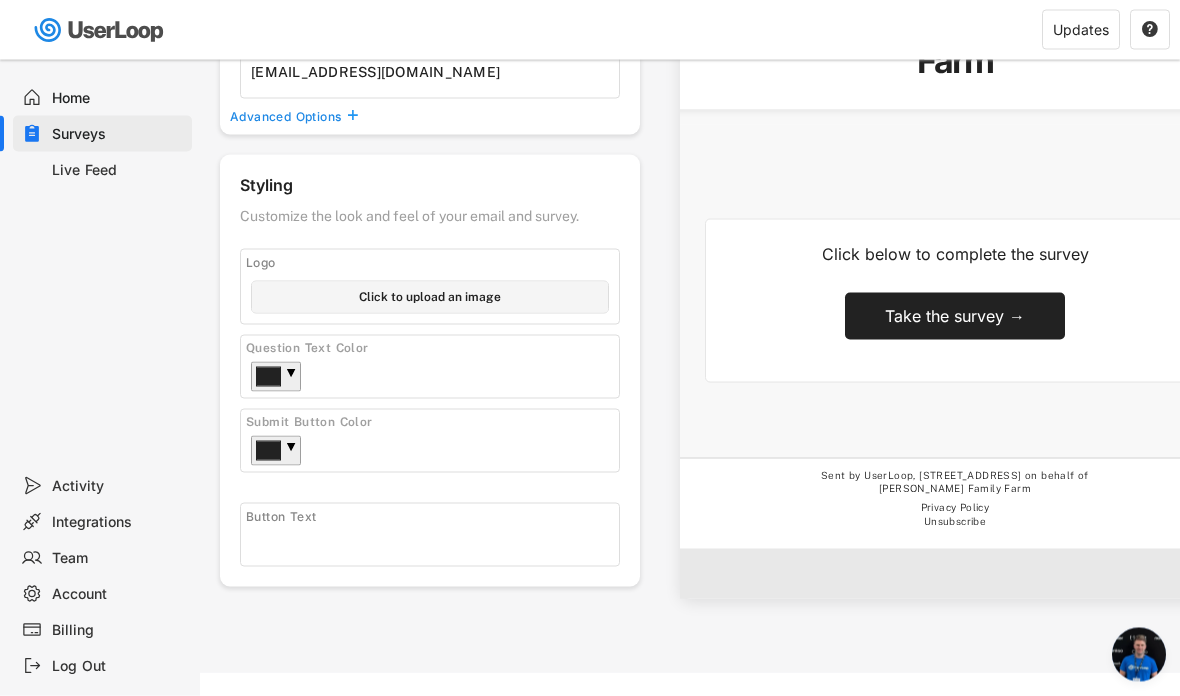 scroll, scrollTop: 361, scrollLeft: 0, axis: vertical 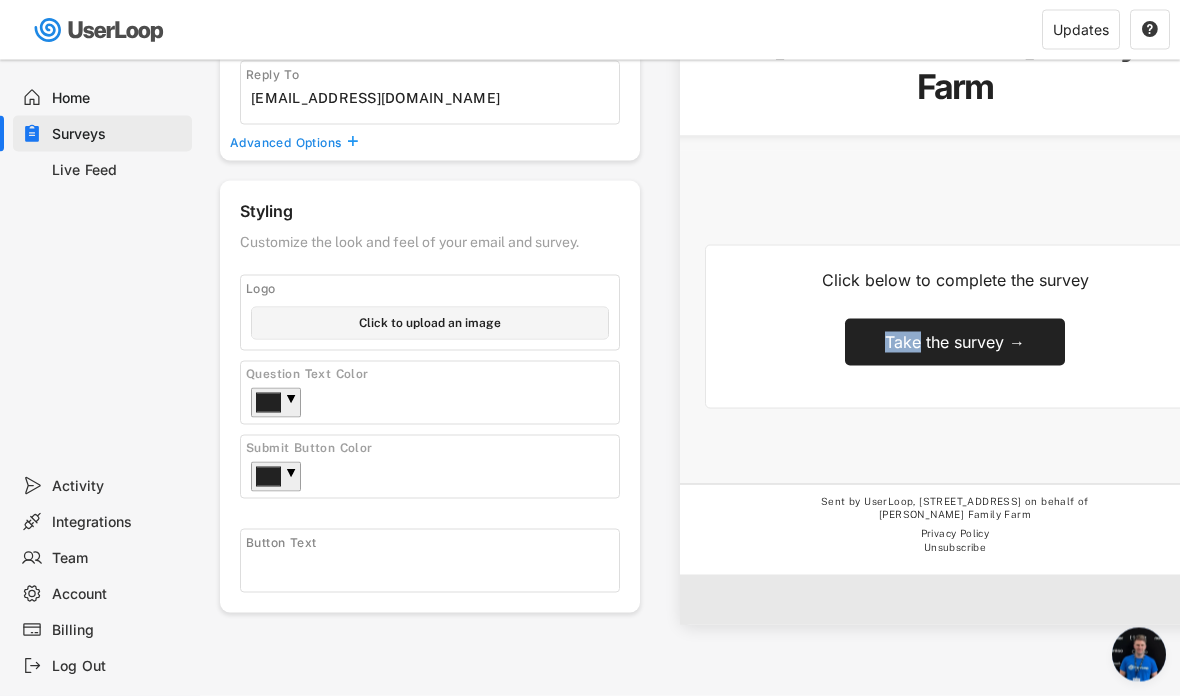 click at bounding box center (955, 198) 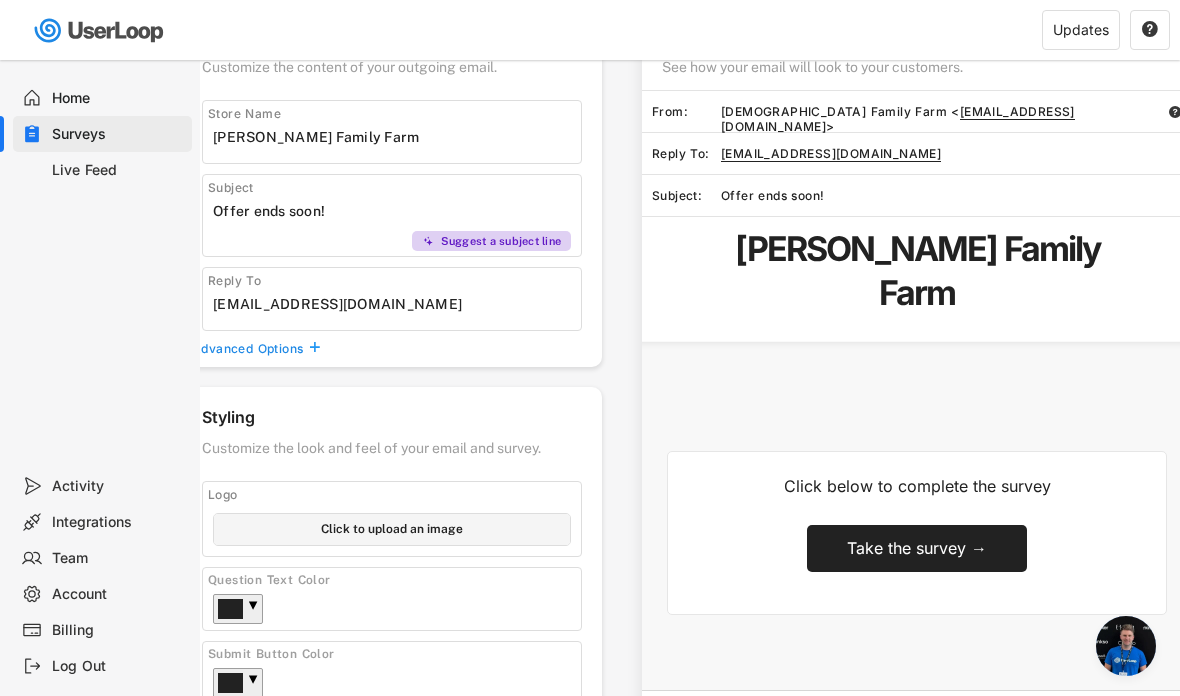 scroll, scrollTop: 155, scrollLeft: 0, axis: vertical 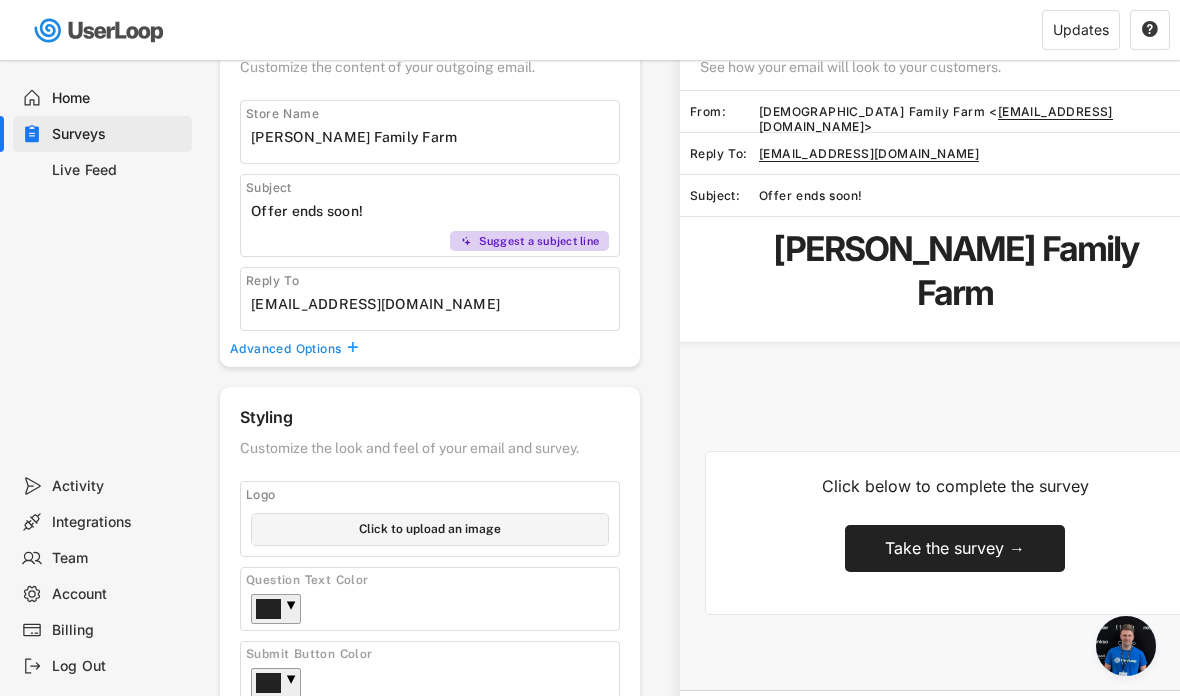click on "Click below to complete the survey" at bounding box center [955, 486] 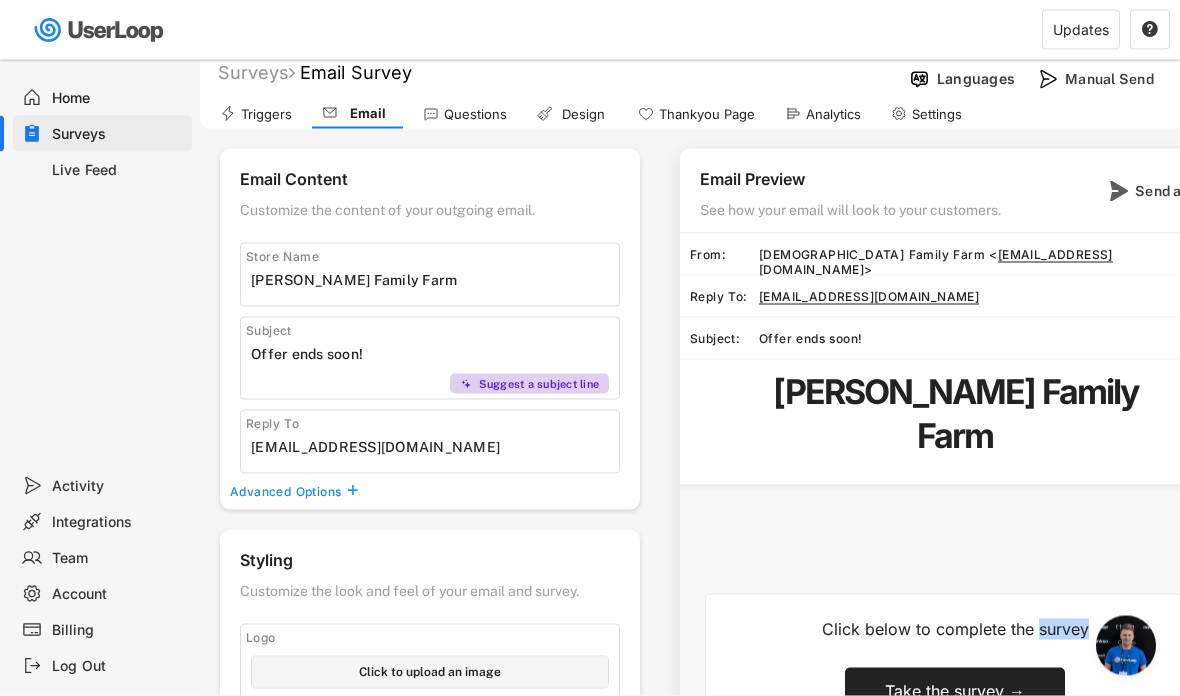 scroll, scrollTop: 0, scrollLeft: 0, axis: both 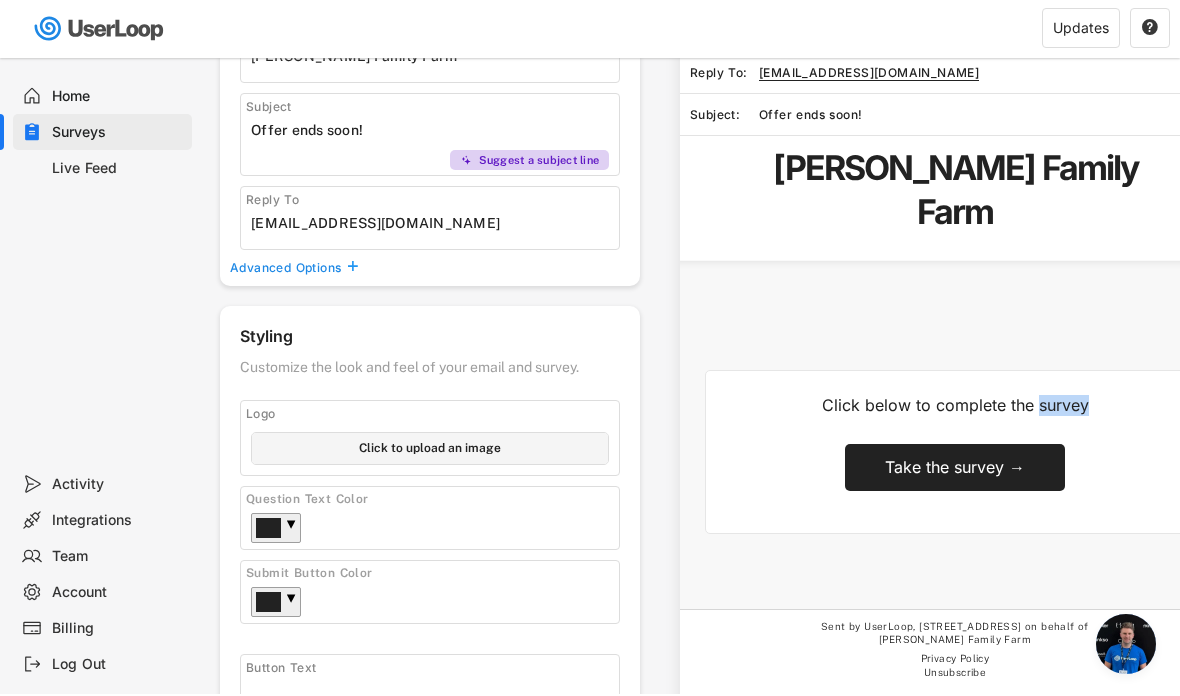 click on "Advanced Options" at bounding box center (287, 270) 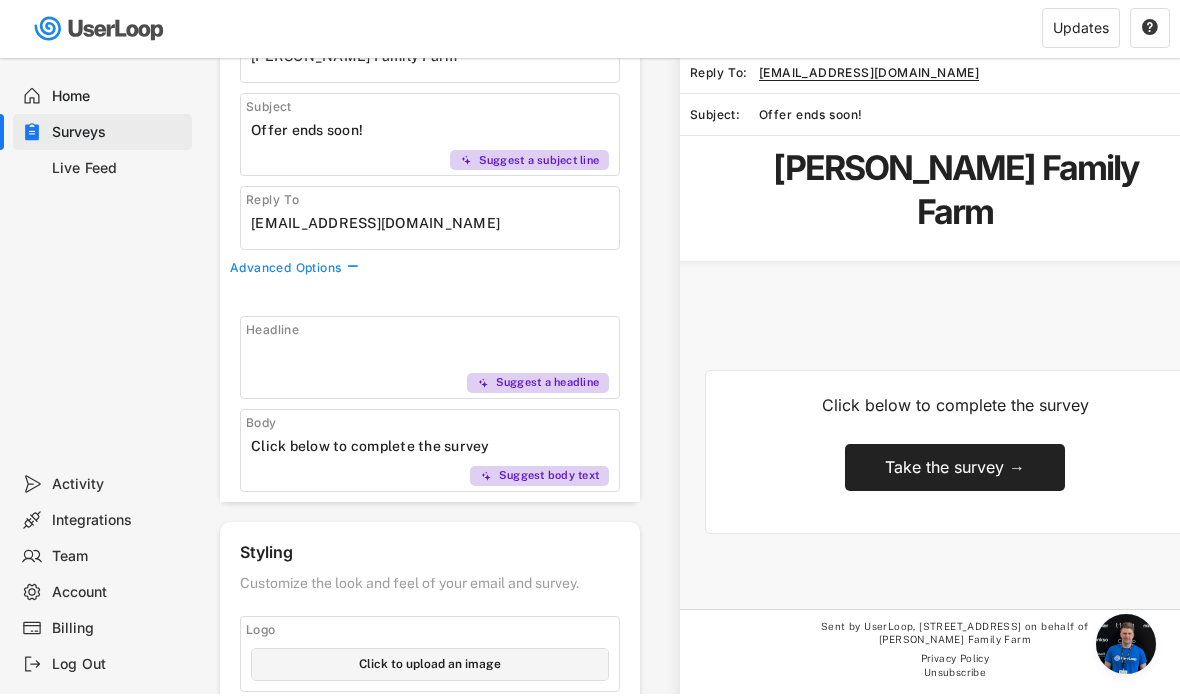 scroll, scrollTop: 236, scrollLeft: 0, axis: vertical 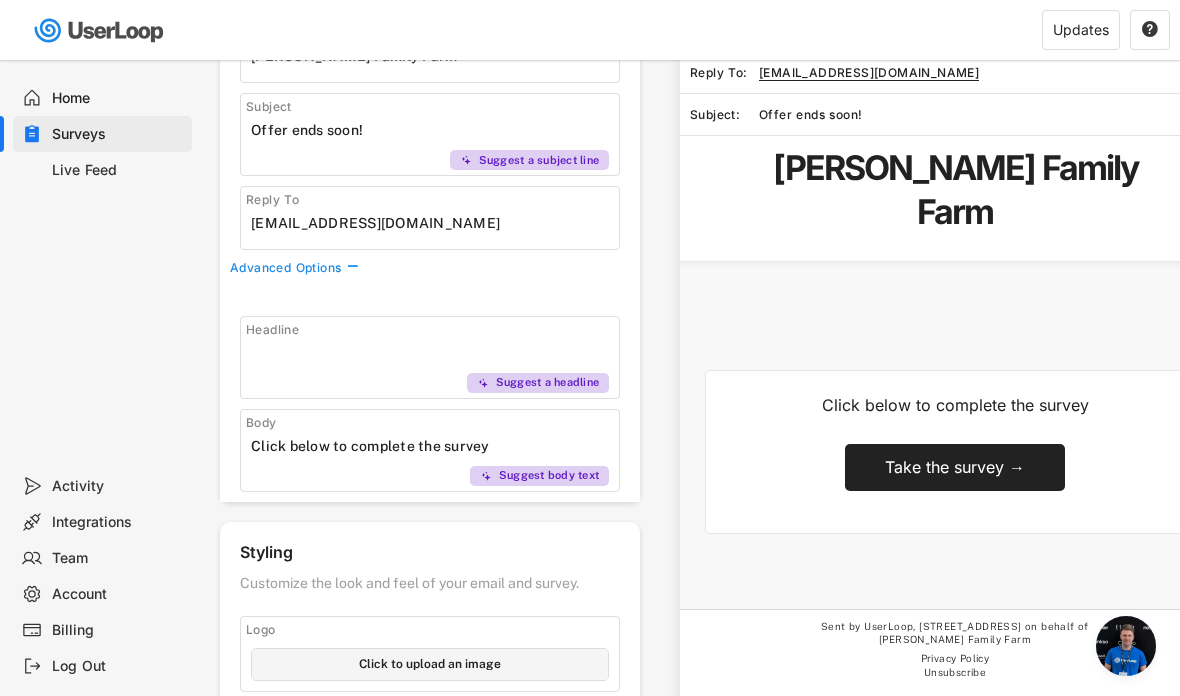 click at bounding box center (435, 446) 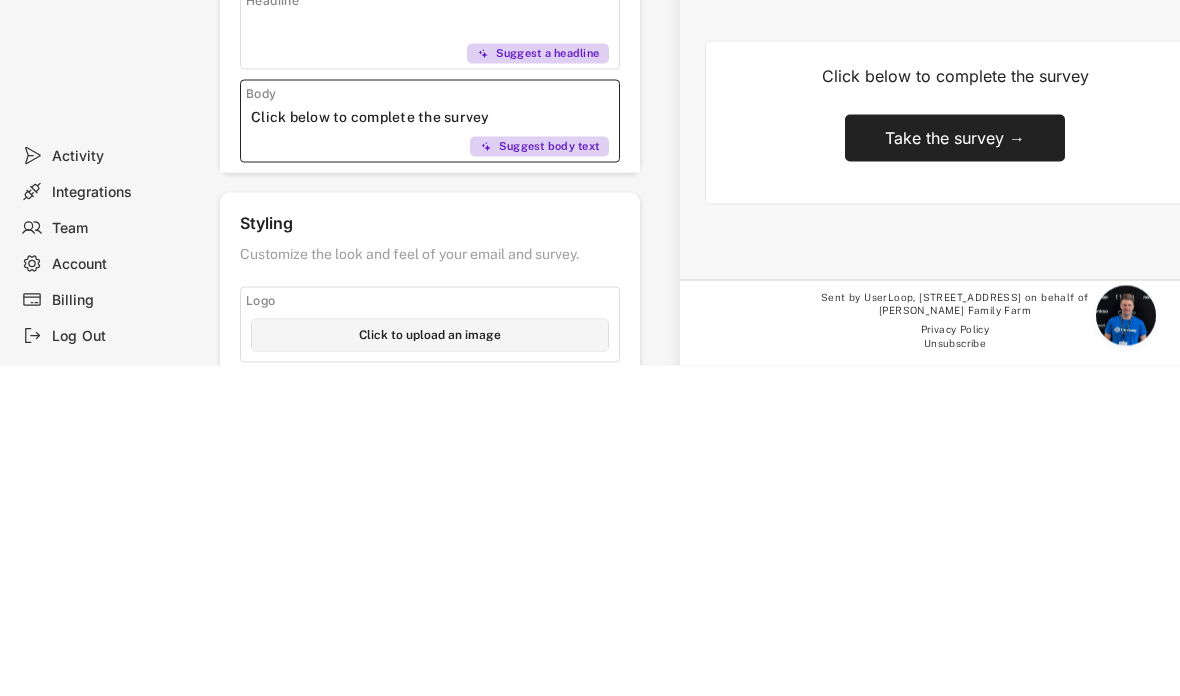 click at bounding box center (435, 447) 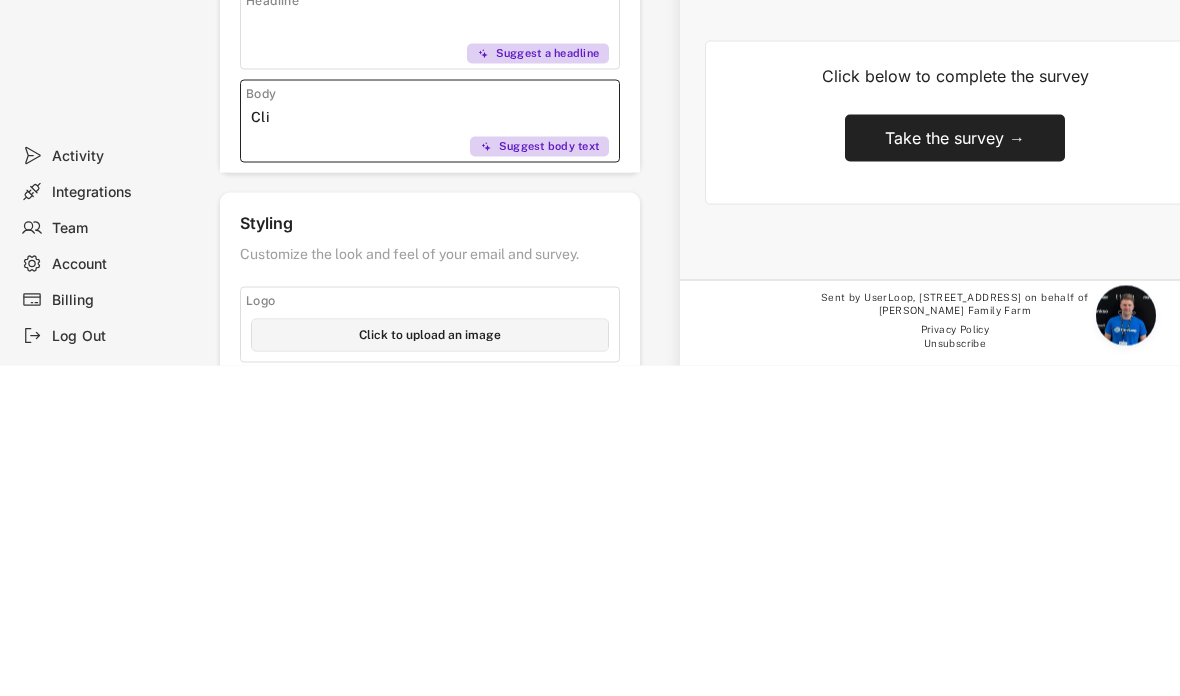 type on "Cl" 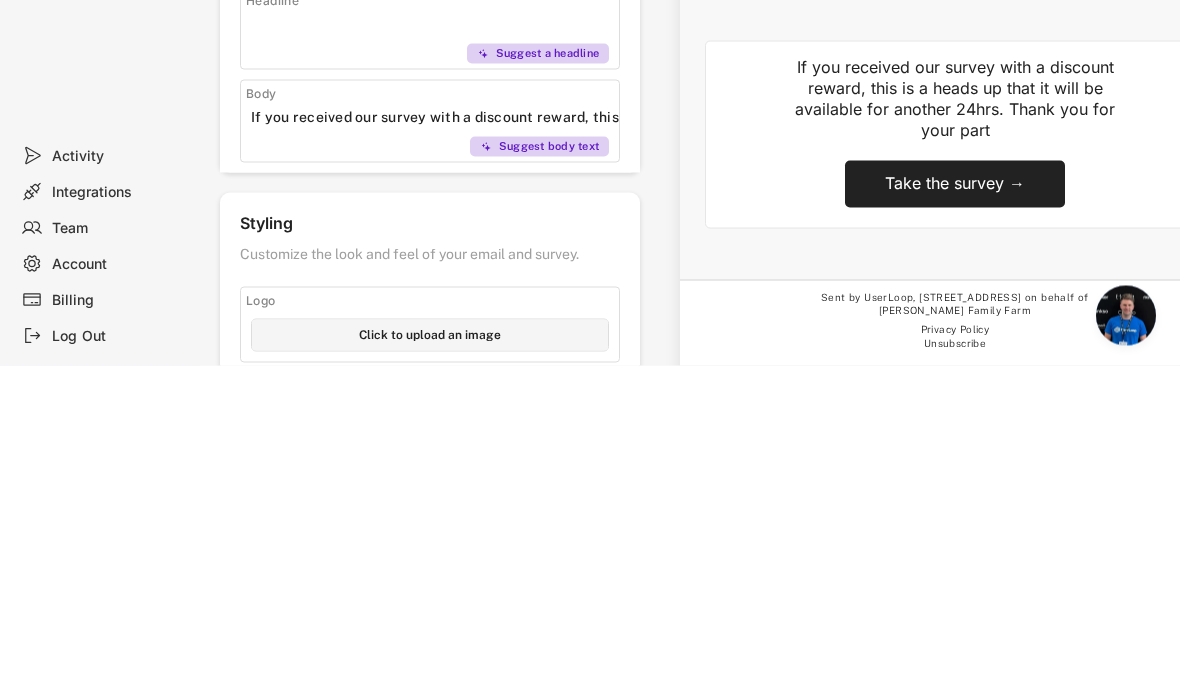scroll, scrollTop: 553, scrollLeft: 0, axis: vertical 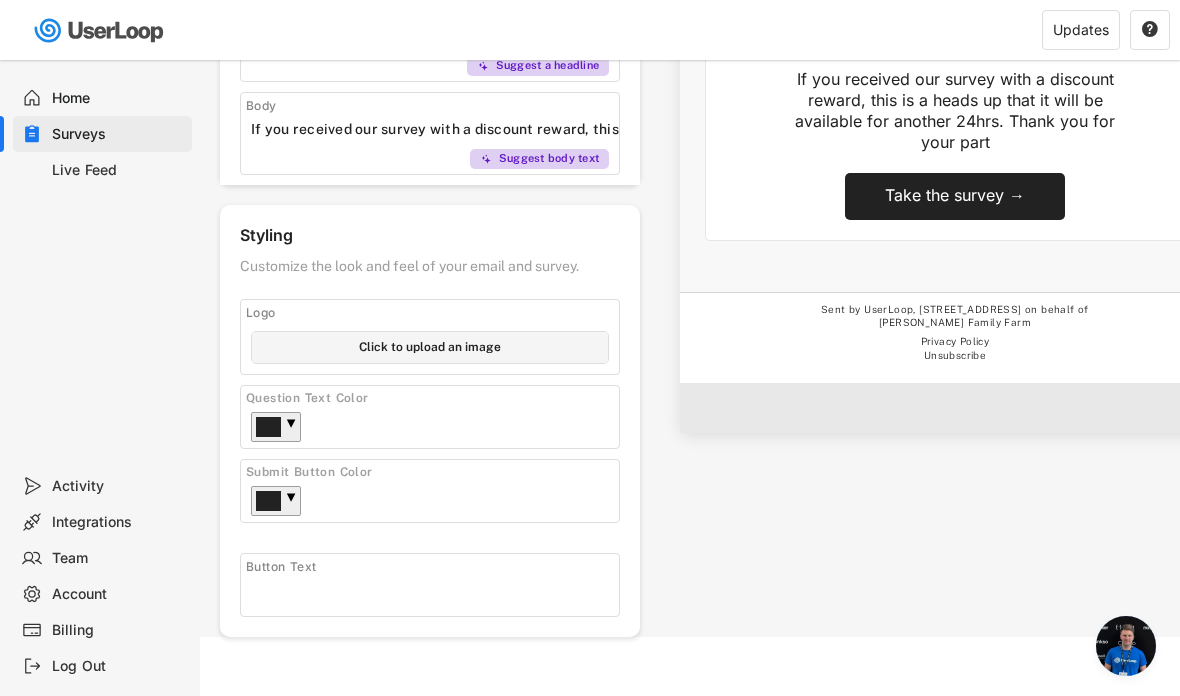 click at bounding box center (435, 129) 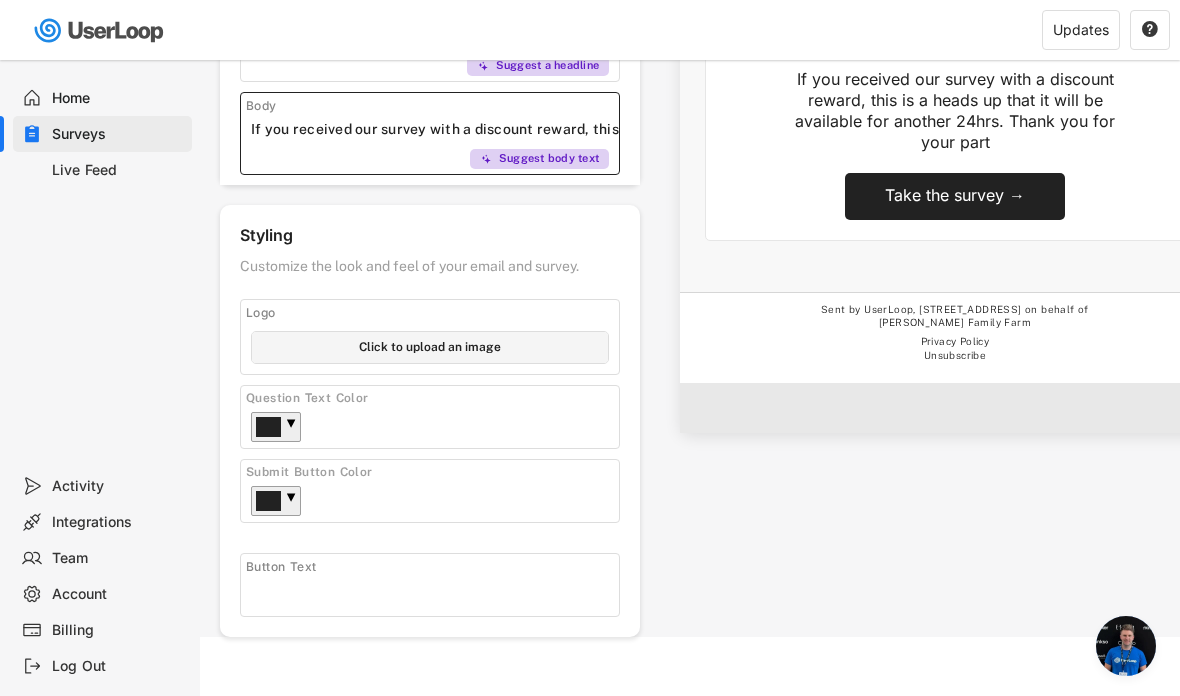 click at bounding box center (435, 129) 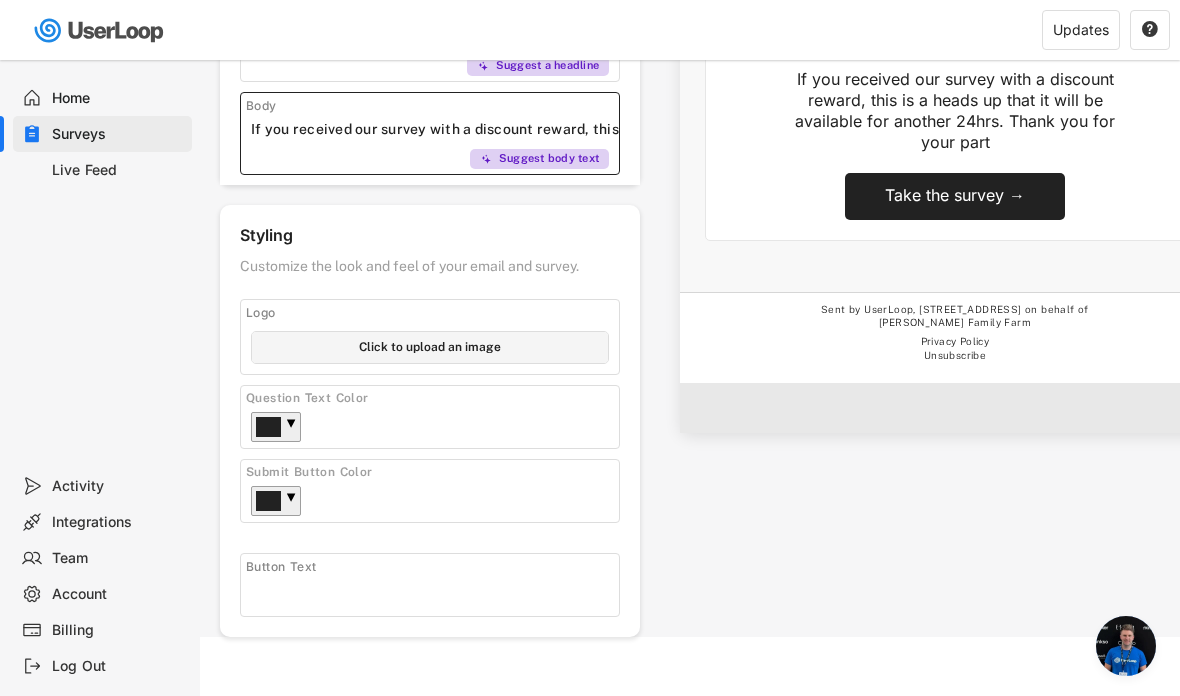 click on "If you received our survey with a discount reward, this is a heads up that it will be available for another 24hrs. Thank you for your part  Take the survey →" at bounding box center (955, 146) 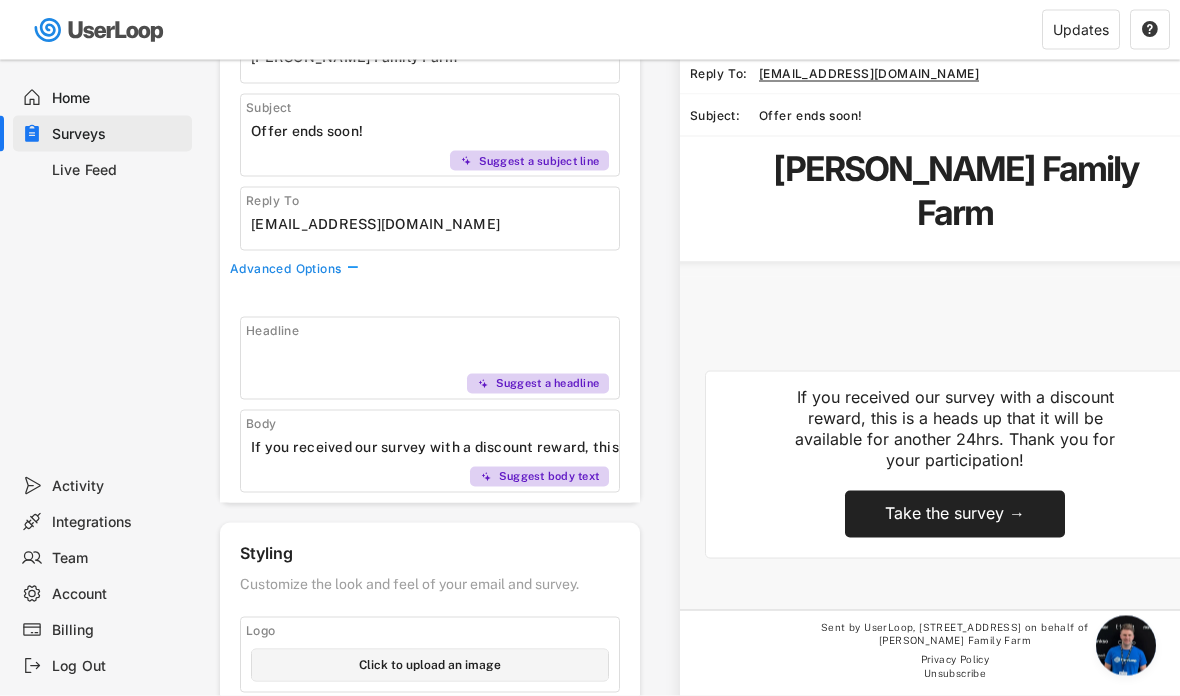 scroll, scrollTop: 236, scrollLeft: 0, axis: vertical 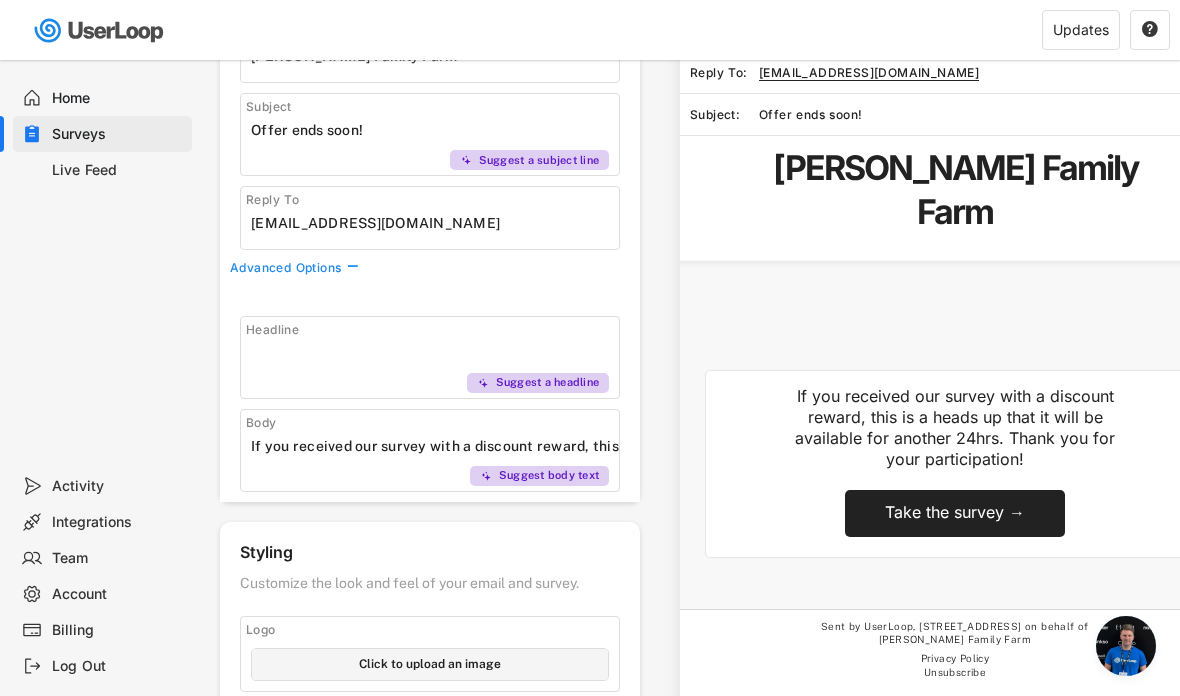 click at bounding box center (435, 446) 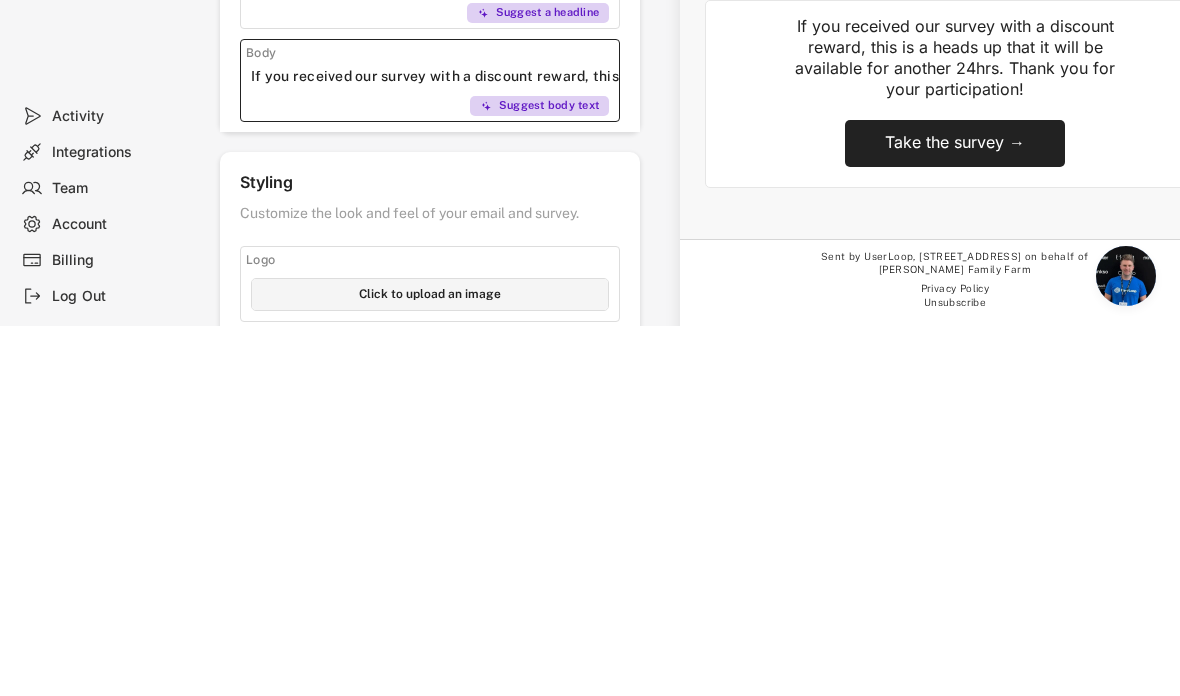 click at bounding box center [435, 446] 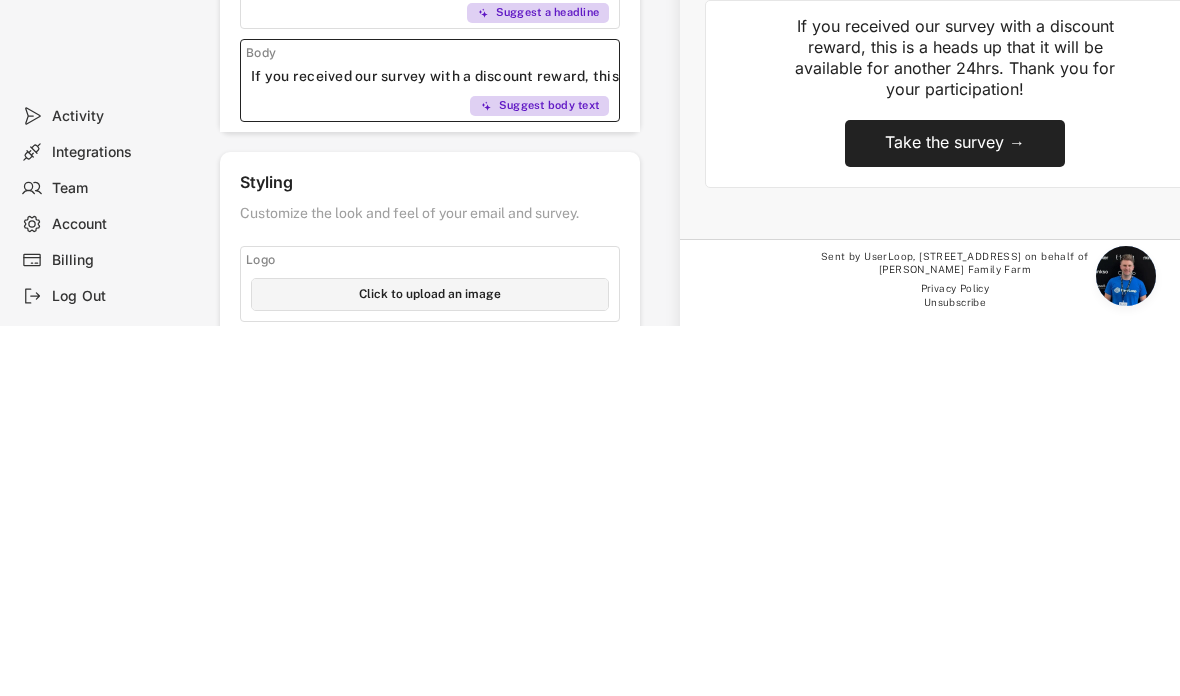 type on "If you received our survey with a discount reward, this is a heads up that it will be available for another 24 hours. Thank you for your participation!" 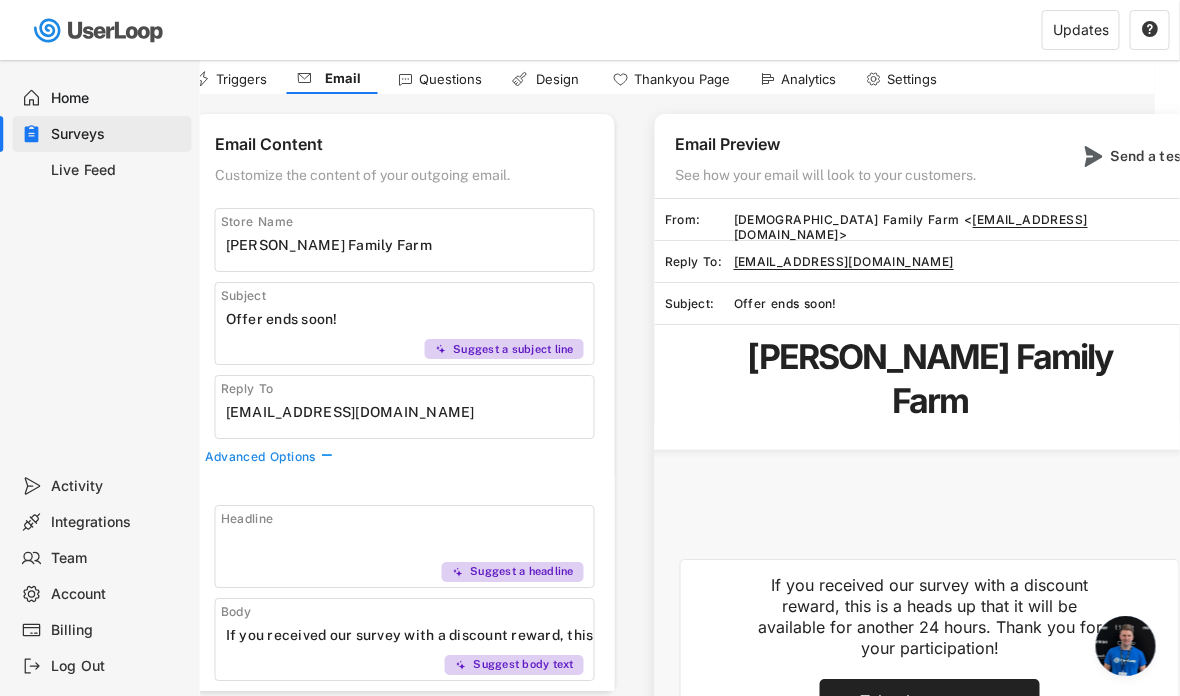 scroll, scrollTop: 47, scrollLeft: 50, axis: both 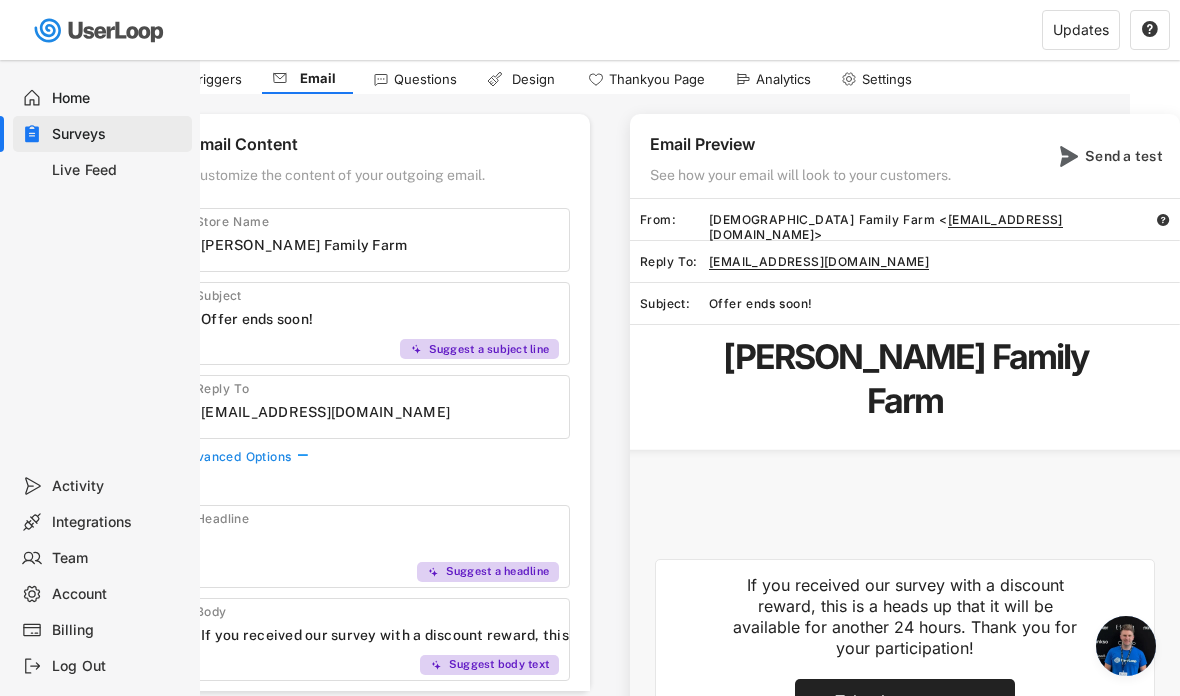 click on "Send a test" at bounding box center (1125, 156) 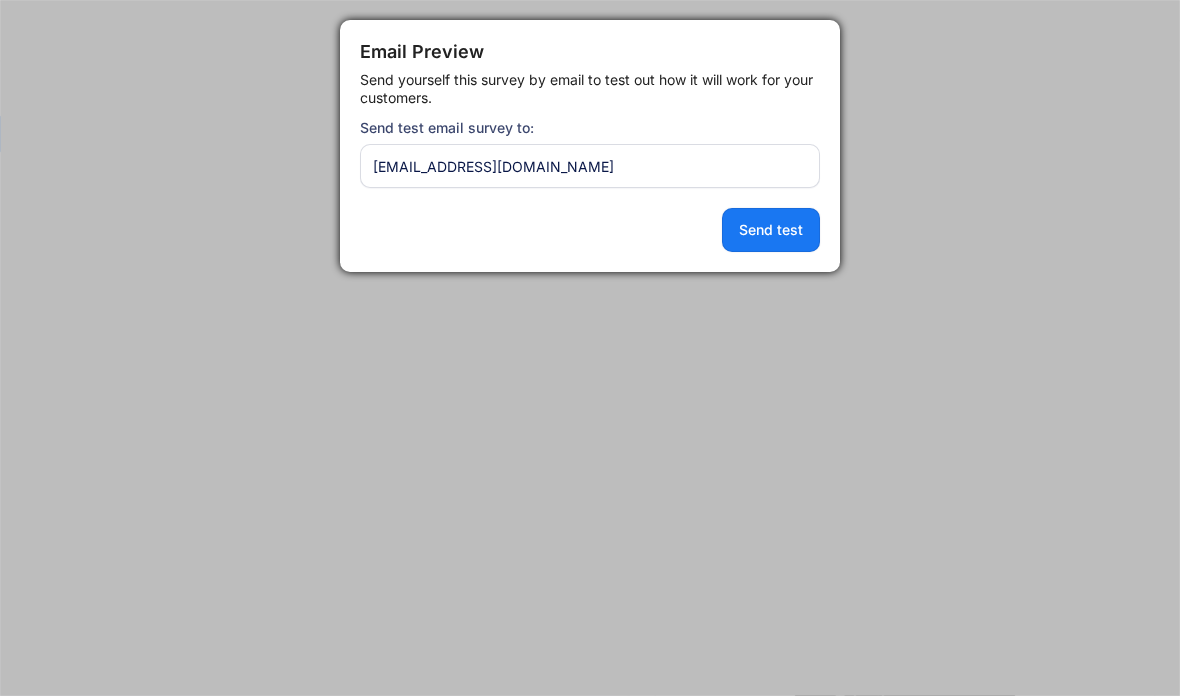 click on "Send test" at bounding box center [771, 230] 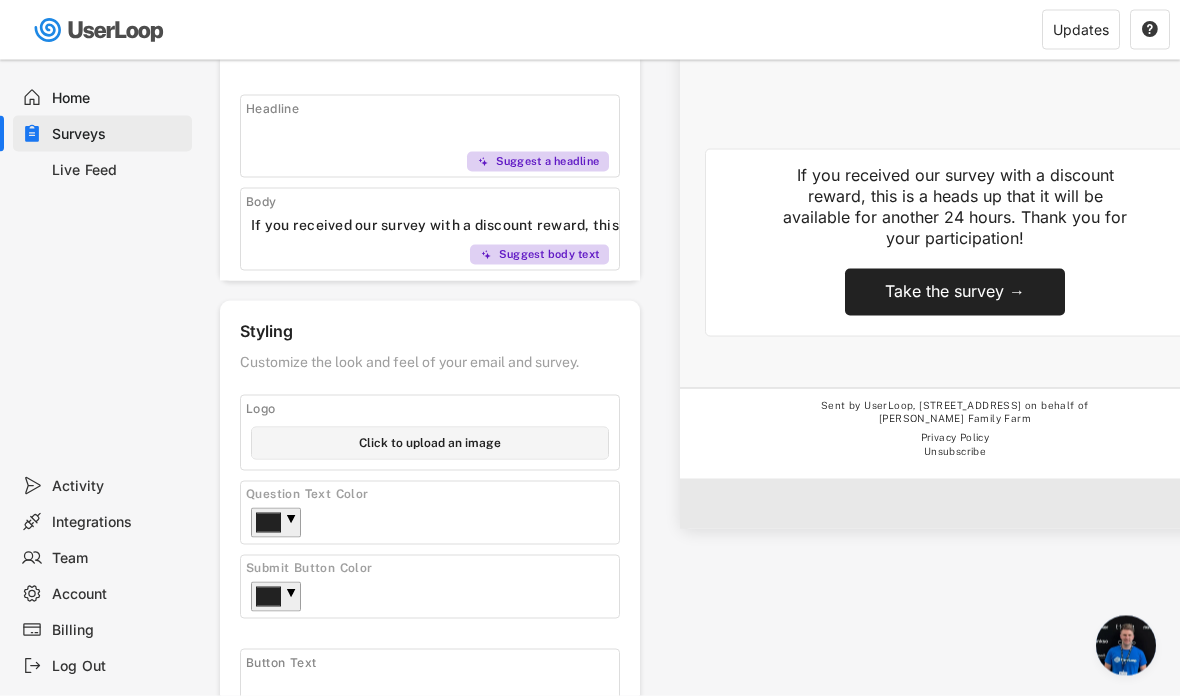 scroll, scrollTop: 458, scrollLeft: 0, axis: vertical 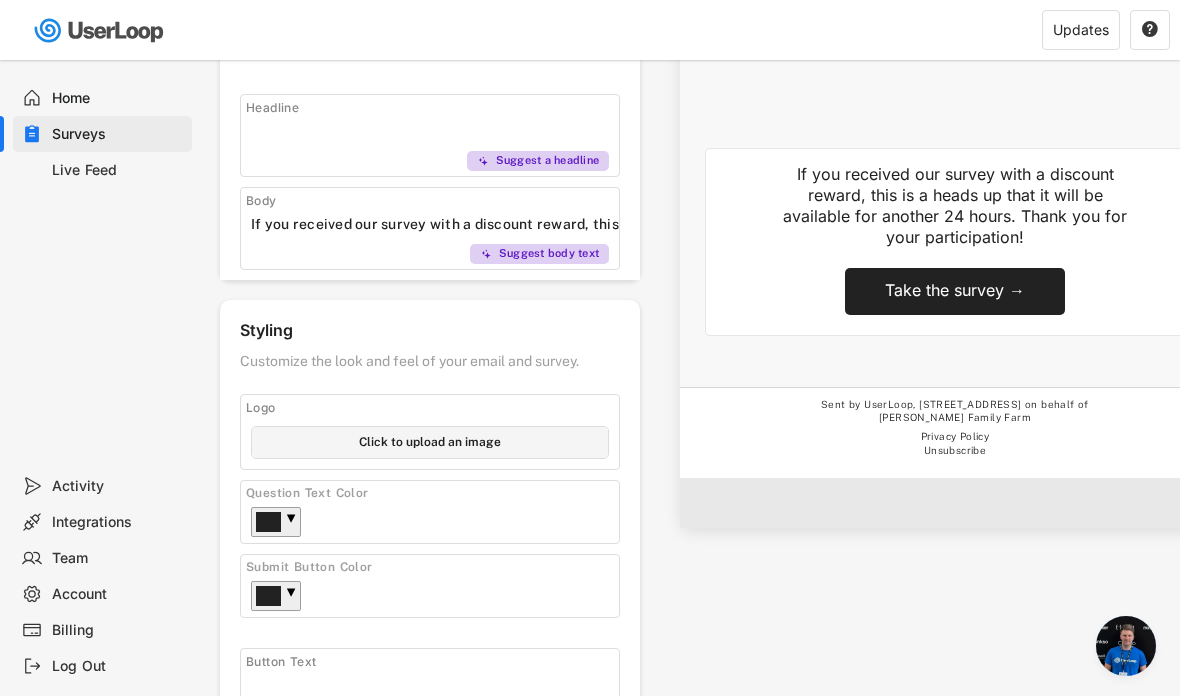 click on "▼" at bounding box center (276, 522) 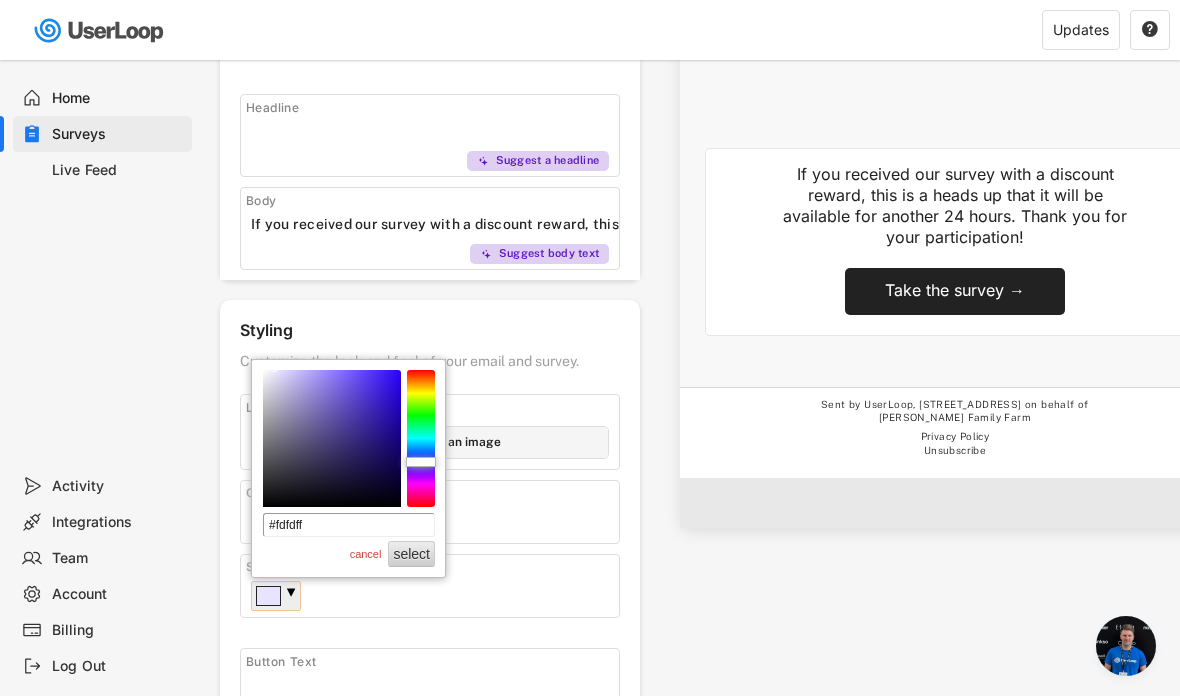 type on "#ffffff" 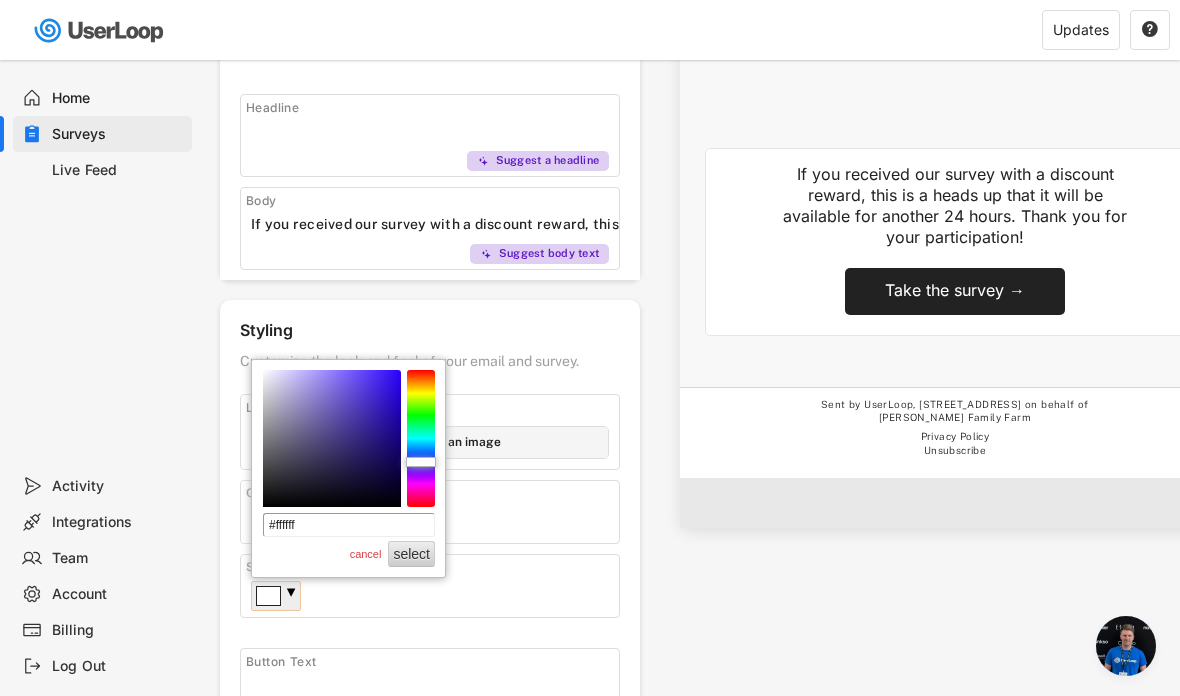 click on "select" at bounding box center (411, 554) 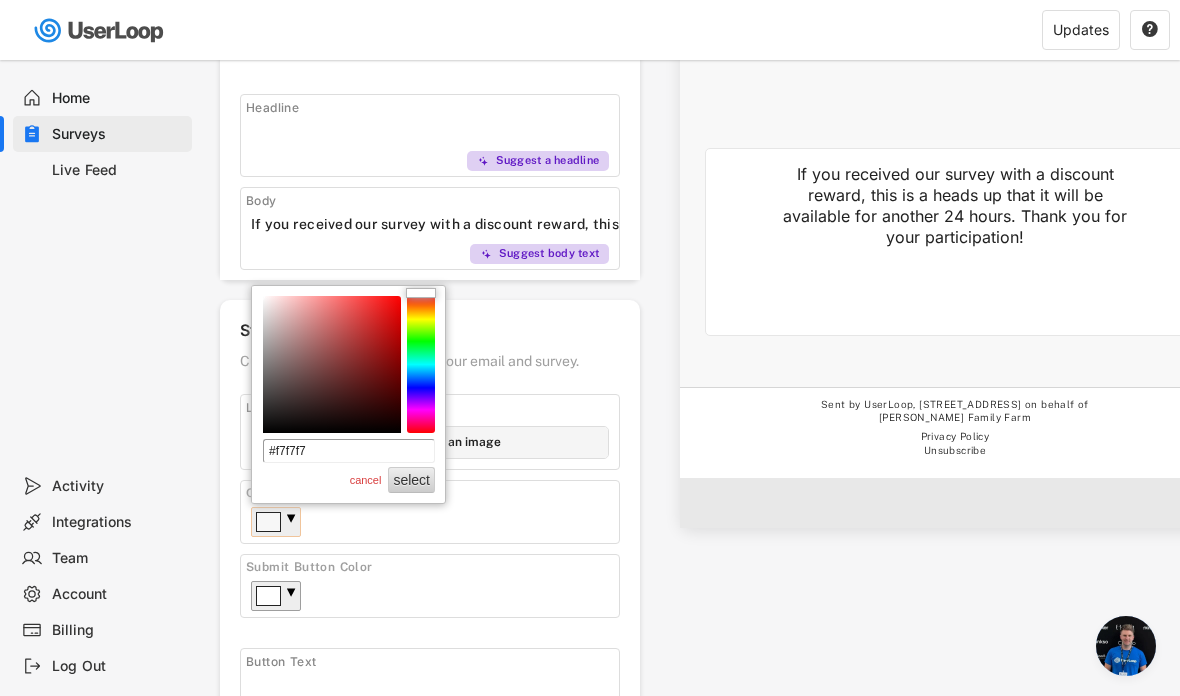 type on "#ffffff" 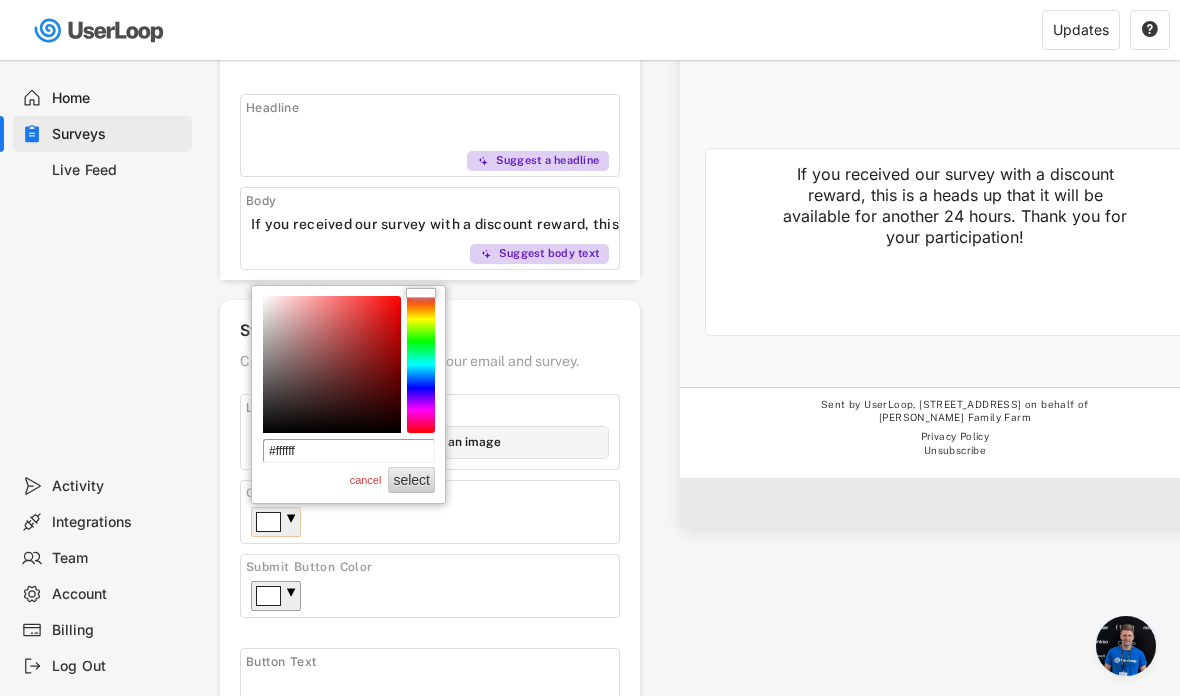 click on "select" at bounding box center [411, 480] 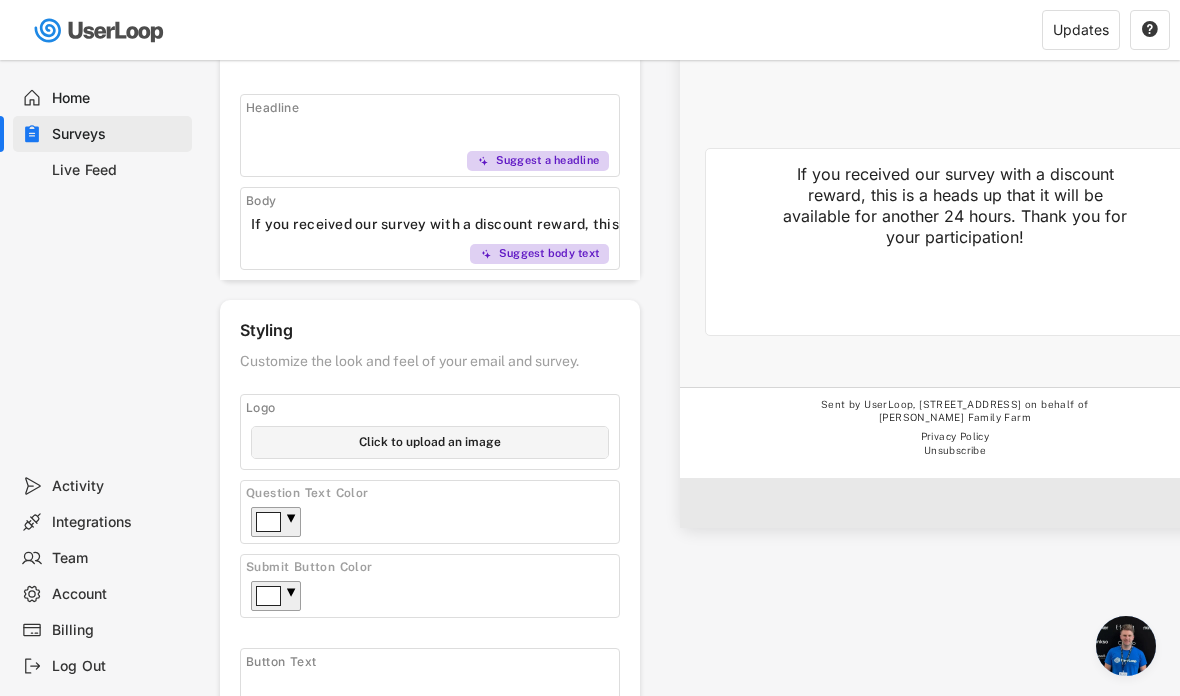 click on "Email Content Customize the content of your outgoing email. Store Name Subject Suggest a subject line Reply To Advanced Options

Headline Suggest a headline Body Suggest body text Styling Customize the look and feel of your email and survey. Logo Click to upload an image Question Text Color #ffffff ▼ Submit Button Color #ffffff ▼ Button Text Email Preview See how your email will look to your customers. Send a test From: [PERSON_NAME] Family Farm <[EMAIL_ADDRESS][DOMAIN_NAME]>

Reply To:  [EMAIL_ADDRESS][DOMAIN_NAME] Subject: Offer ends soon! [PERSON_NAME] Family Farm If you received our survey with a discount reward, this is a heads up that it will be available for another 24 hours. Thank you for your participation! Take the survey → Sent by UserLoop, [STREET_ADDRESS] on behalf of [PERSON_NAME] Family Farm
Privacy Policy
Unsubscribe" 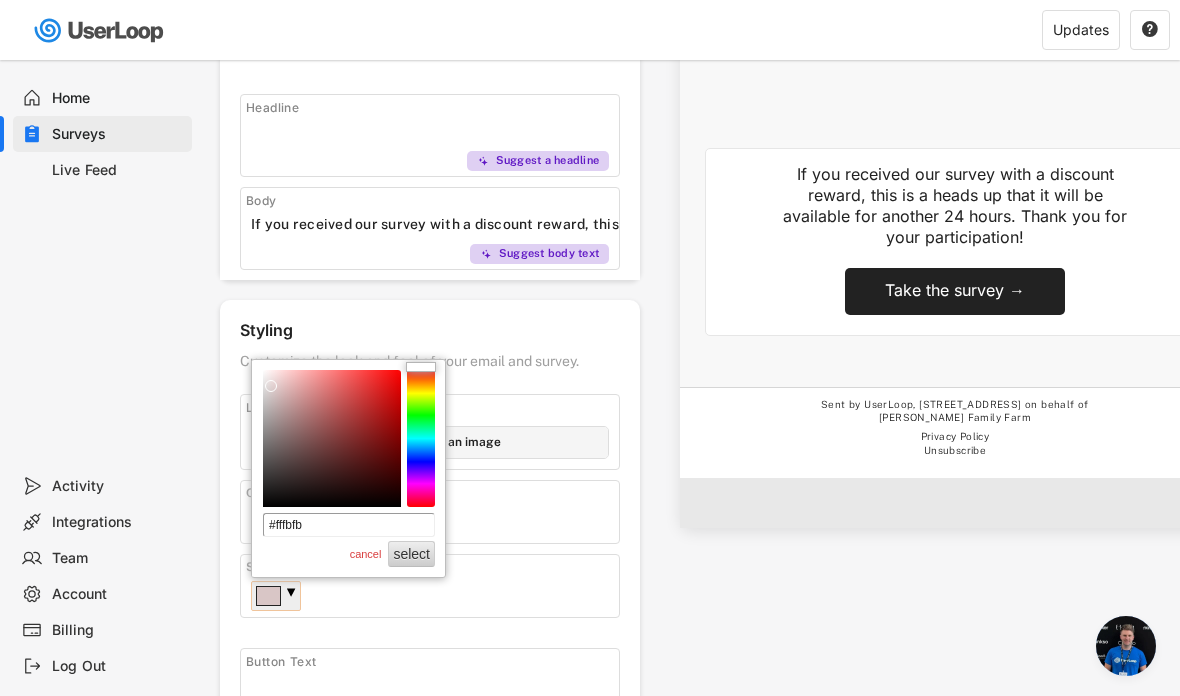 type on "#fffdfd" 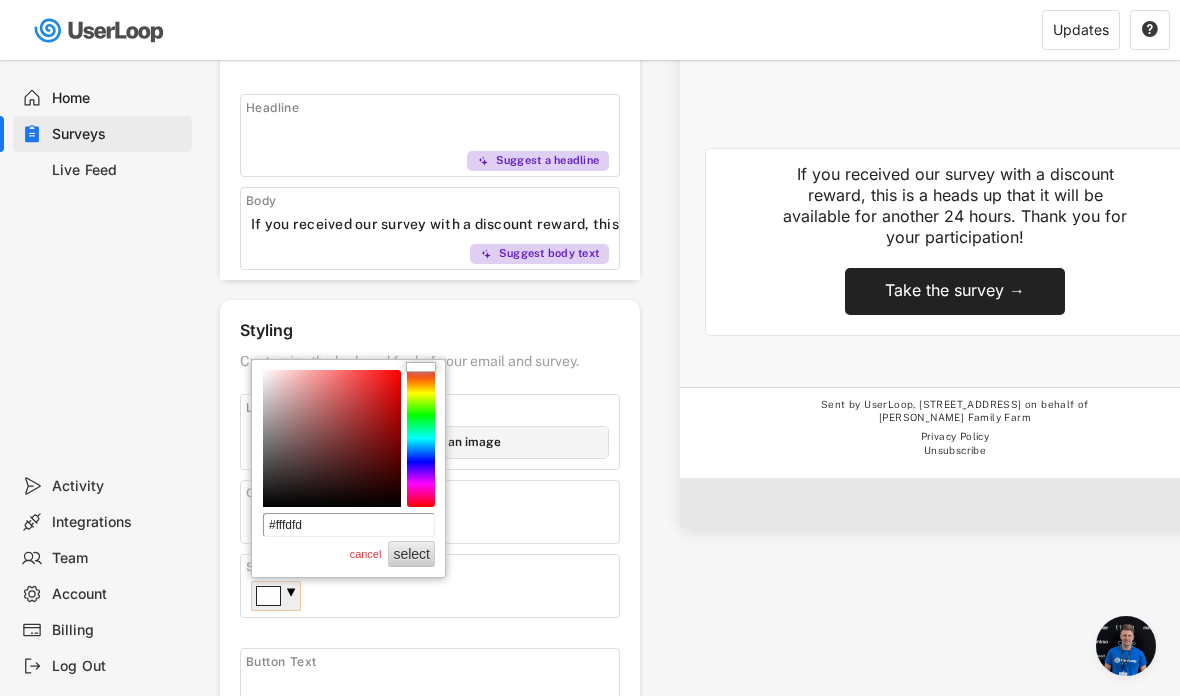 click on "select" at bounding box center (411, 554) 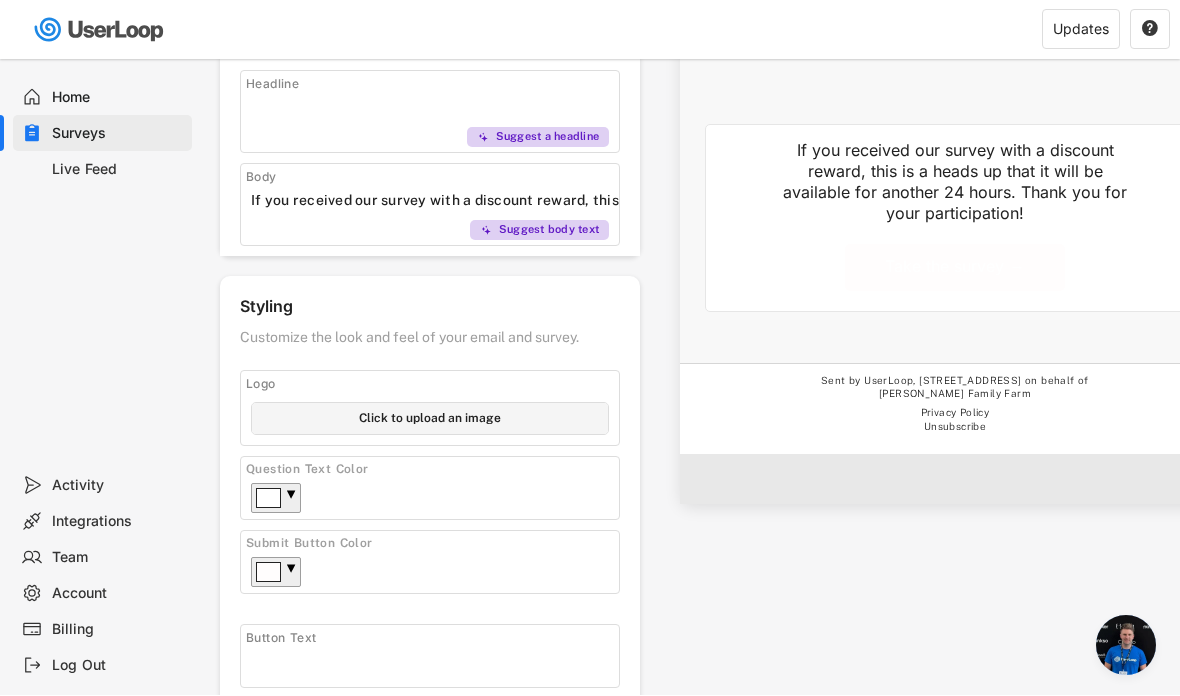 scroll, scrollTop: 473, scrollLeft: 0, axis: vertical 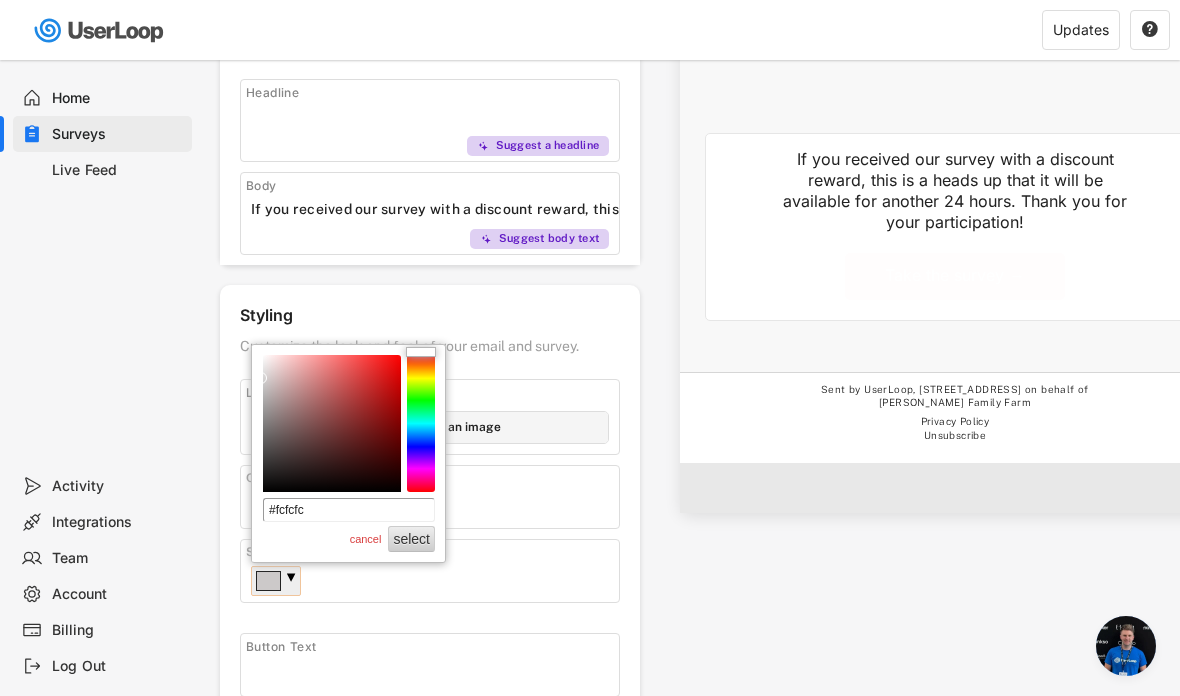 type on "#ffffff" 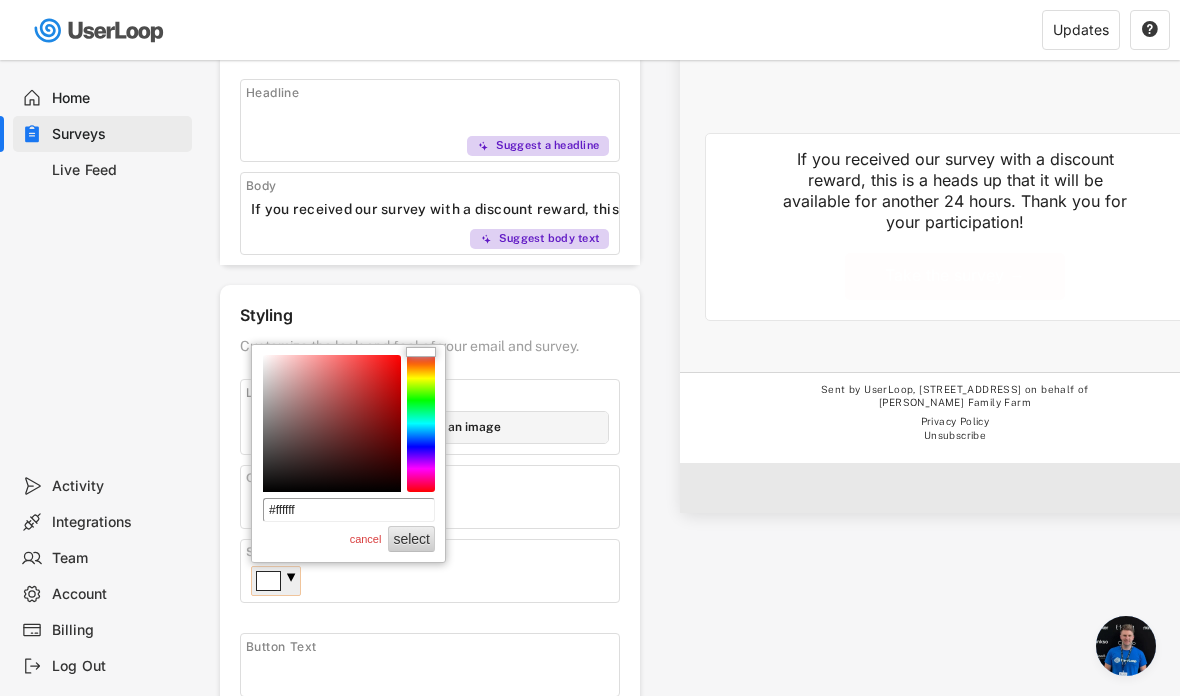 click on "select" at bounding box center [411, 539] 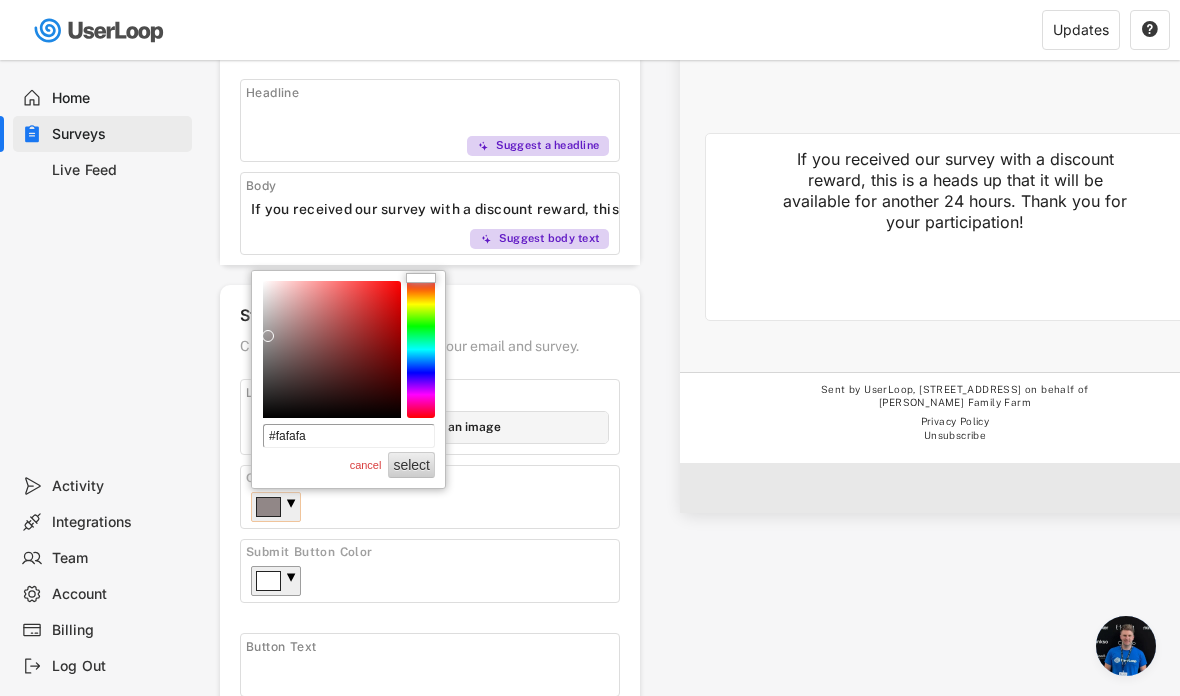 type on "#ffffff" 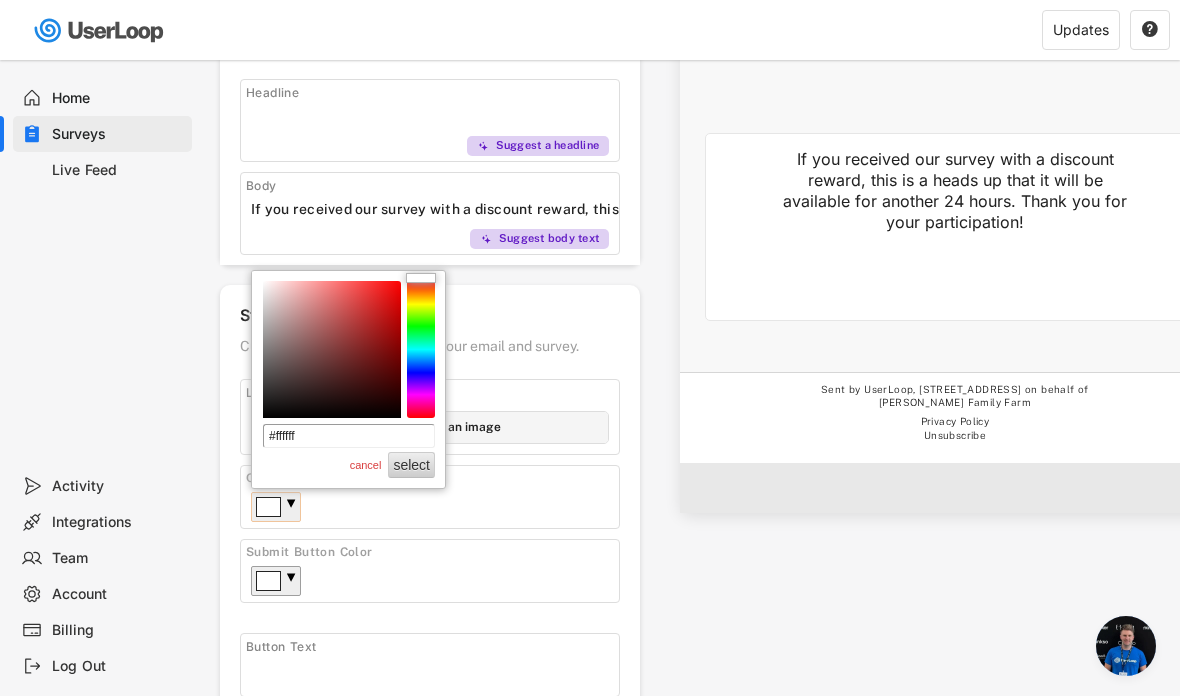 click on "select" at bounding box center [411, 465] 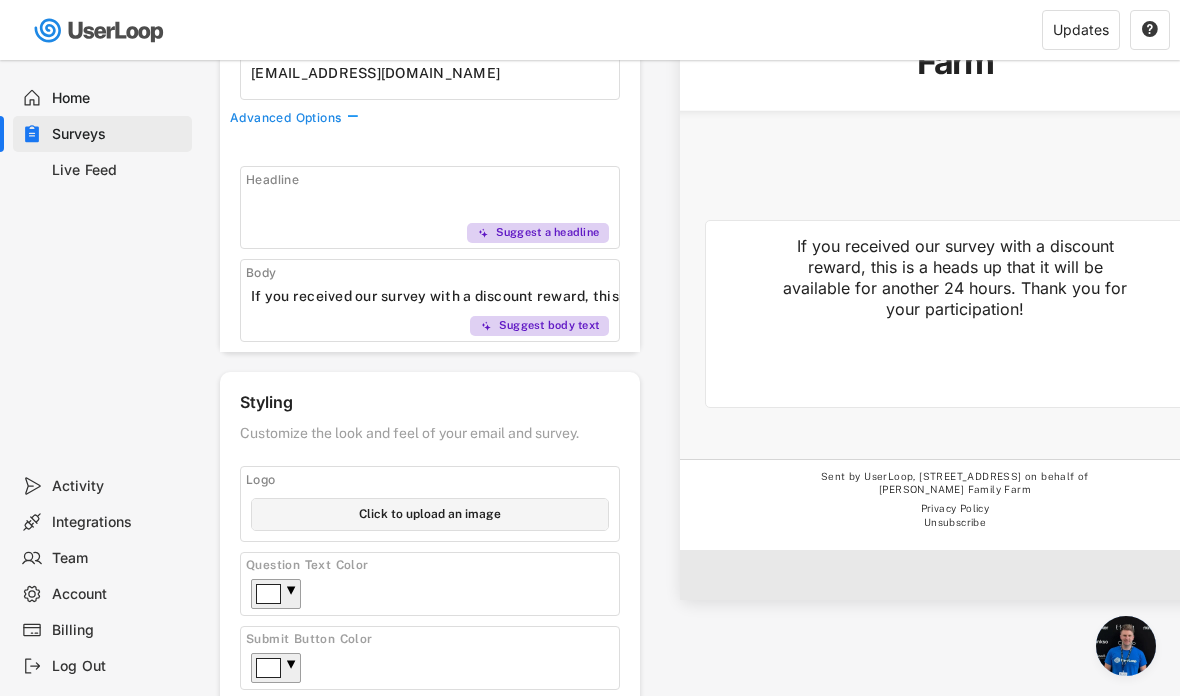 scroll, scrollTop: 385, scrollLeft: 0, axis: vertical 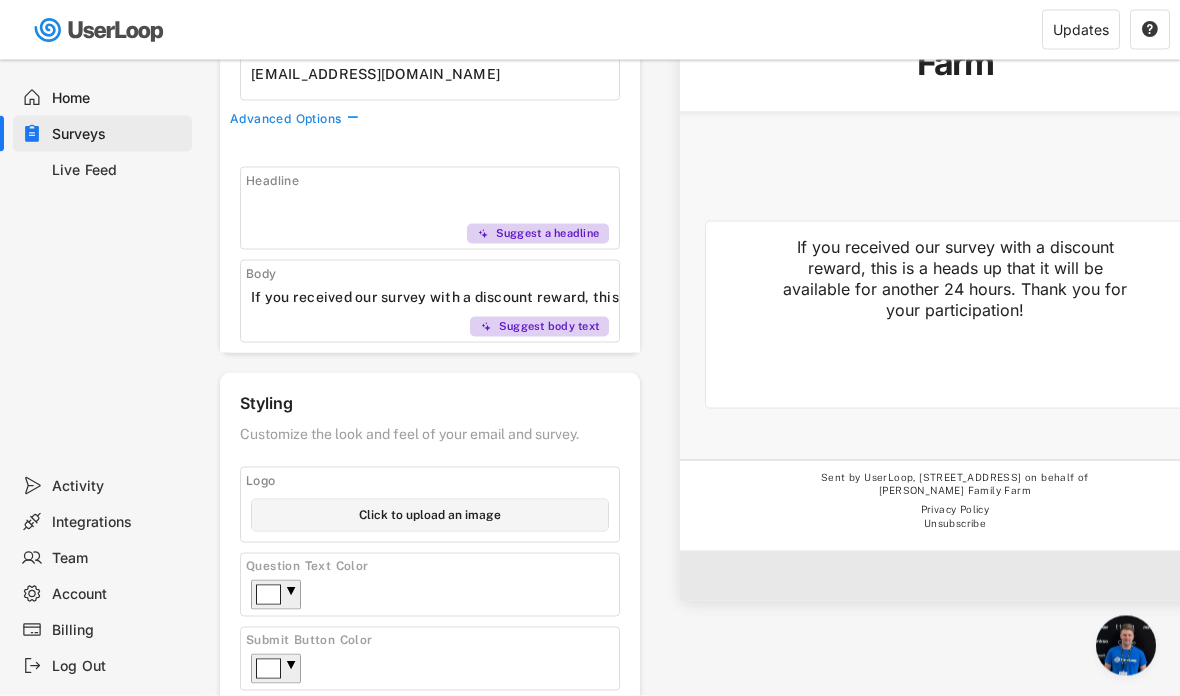 click on "If you received our survey with a discount reward, this is a heads up that it will be available for another 24 hours. Thank you for your participation!" at bounding box center (955, 278) 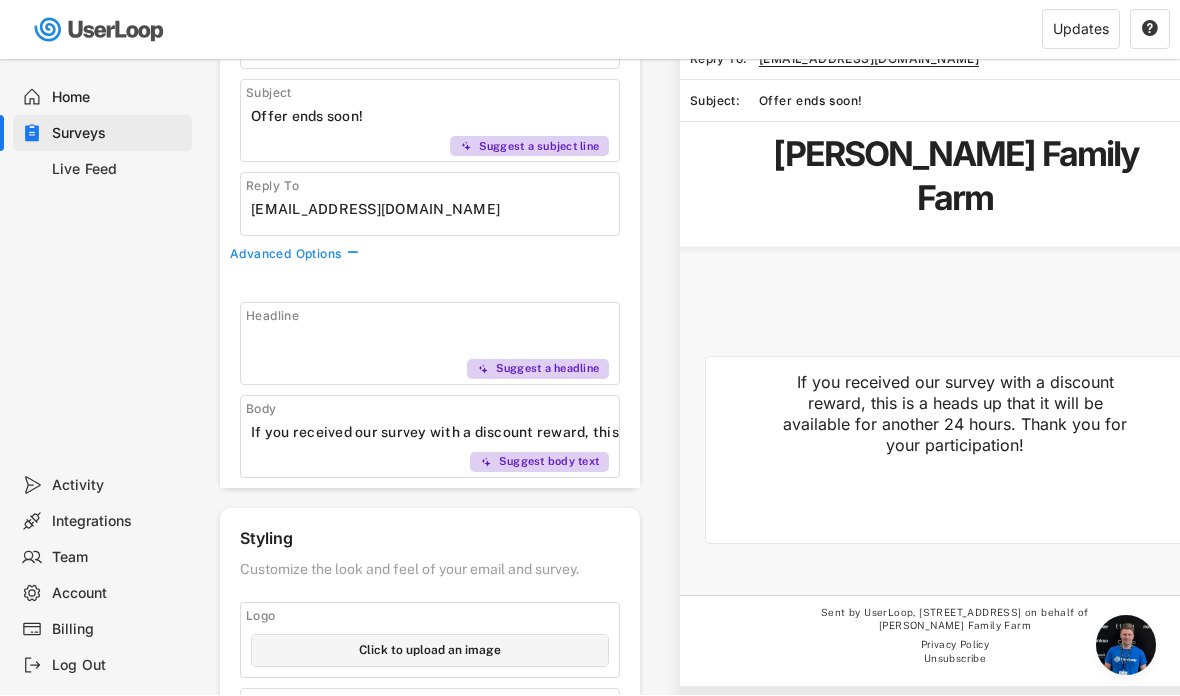 click at bounding box center (435, 433) 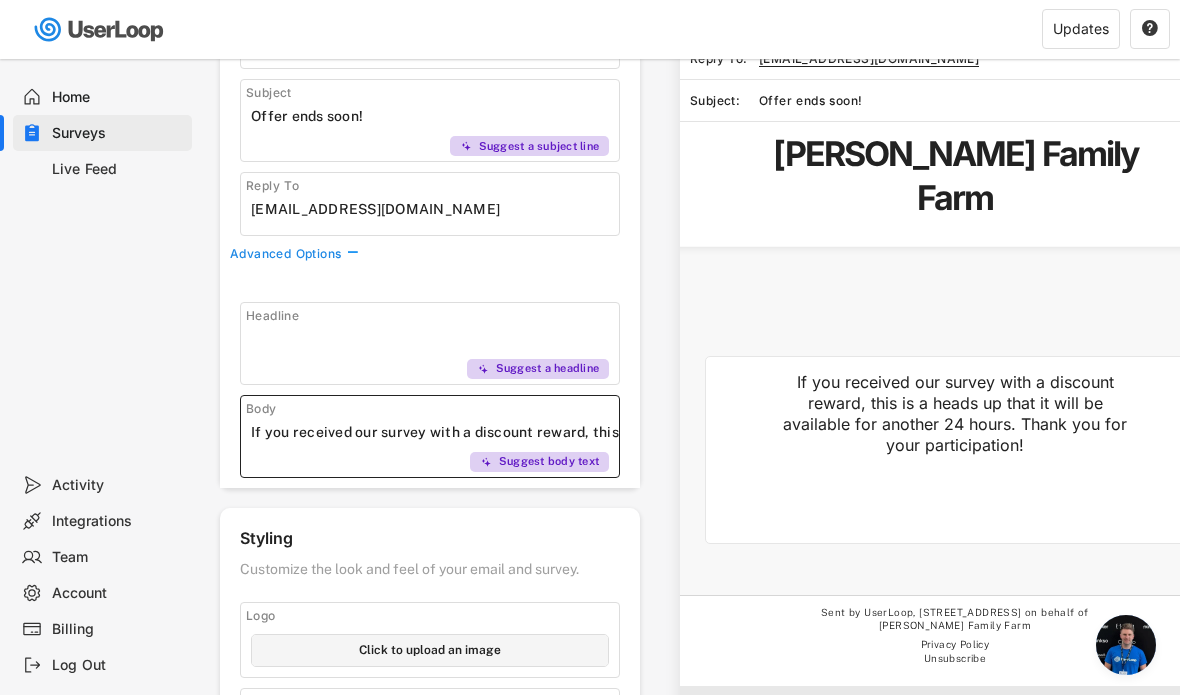 scroll, scrollTop: 249, scrollLeft: 0, axis: vertical 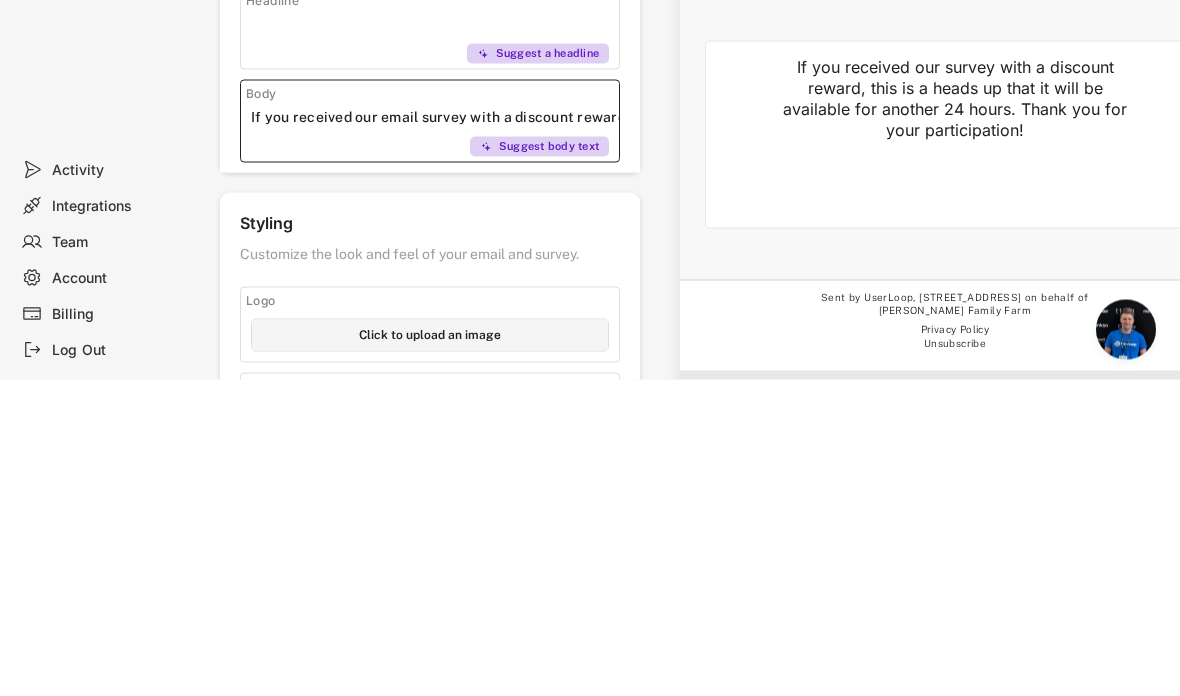 type on "If you received our email survey with a discount reward, this is a heads up that it will be available for another 24 hours. Thank you for your participation!" 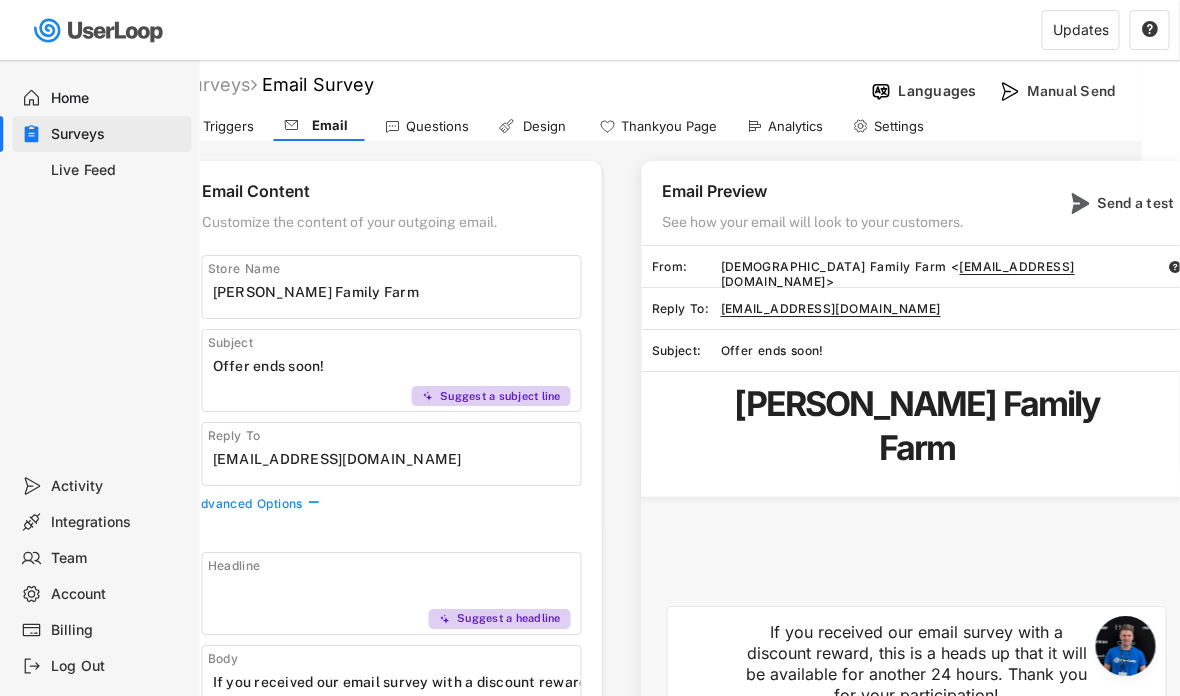 scroll, scrollTop: 0, scrollLeft: 50, axis: horizontal 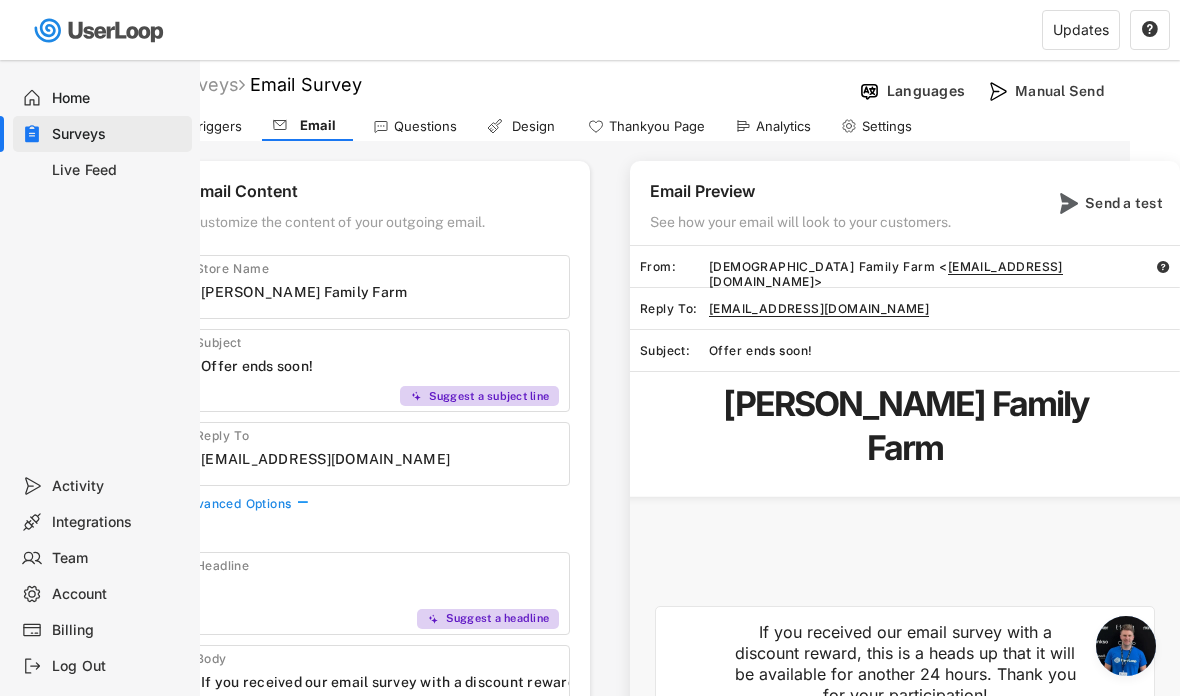 click on "Send a test" at bounding box center (1125, 203) 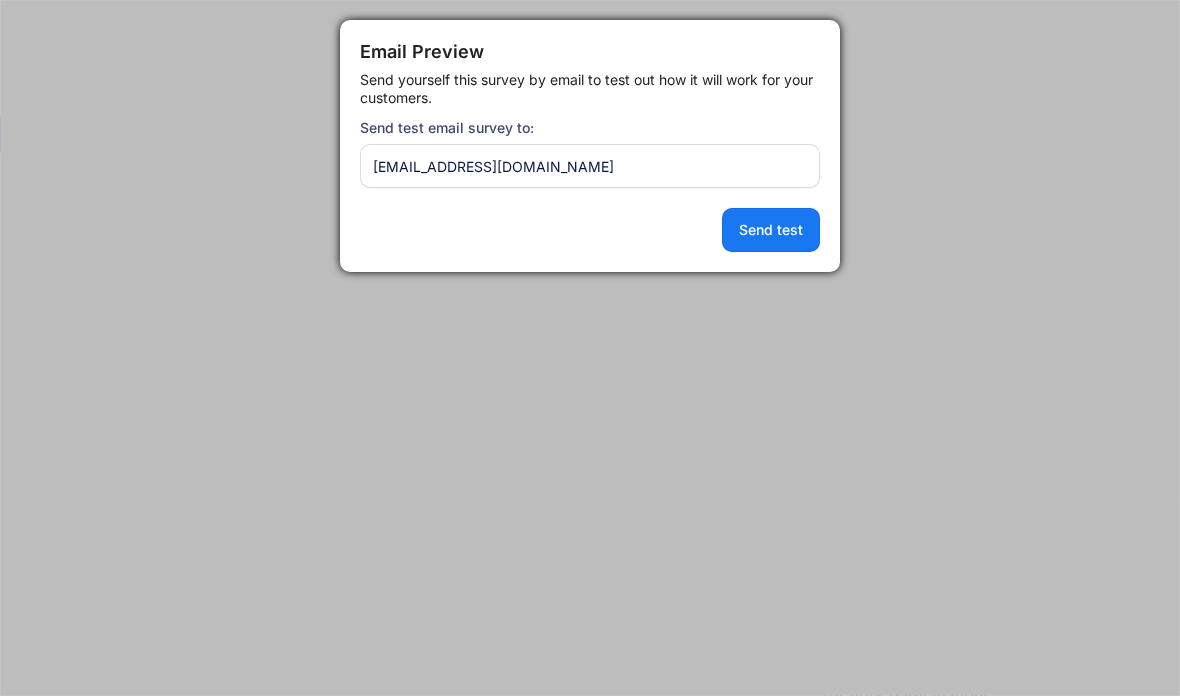 click on "Send test" at bounding box center [771, 230] 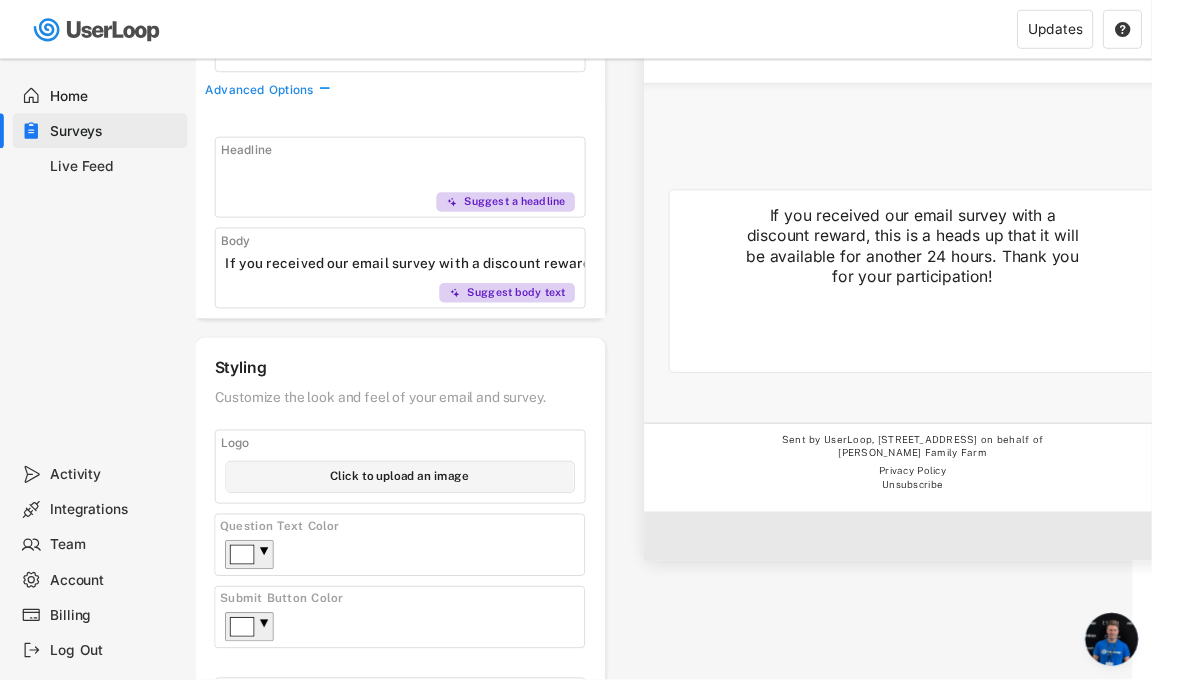 scroll, scrollTop: 365, scrollLeft: 20, axis: both 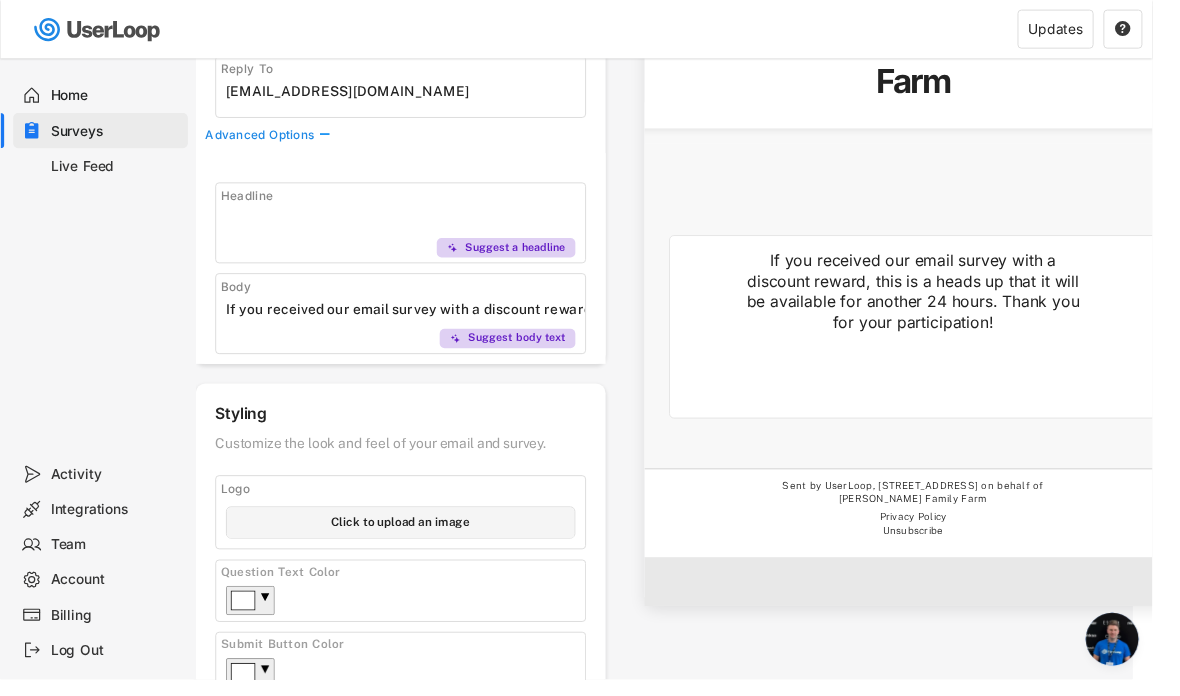 click on "If you received our email survey with a discount reward, this is a heads up that it will be available for another 24 hours. Thank you for your participation! Take the survey →" at bounding box center (935, 314) 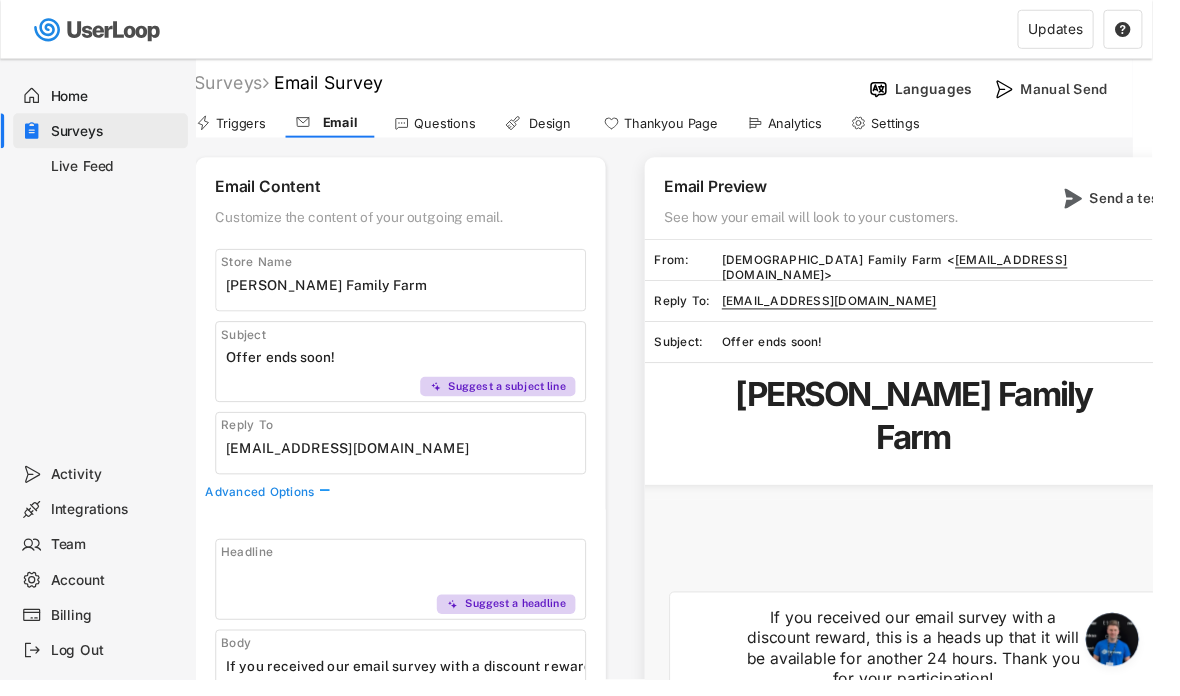 scroll, scrollTop: 0, scrollLeft: 20, axis: horizontal 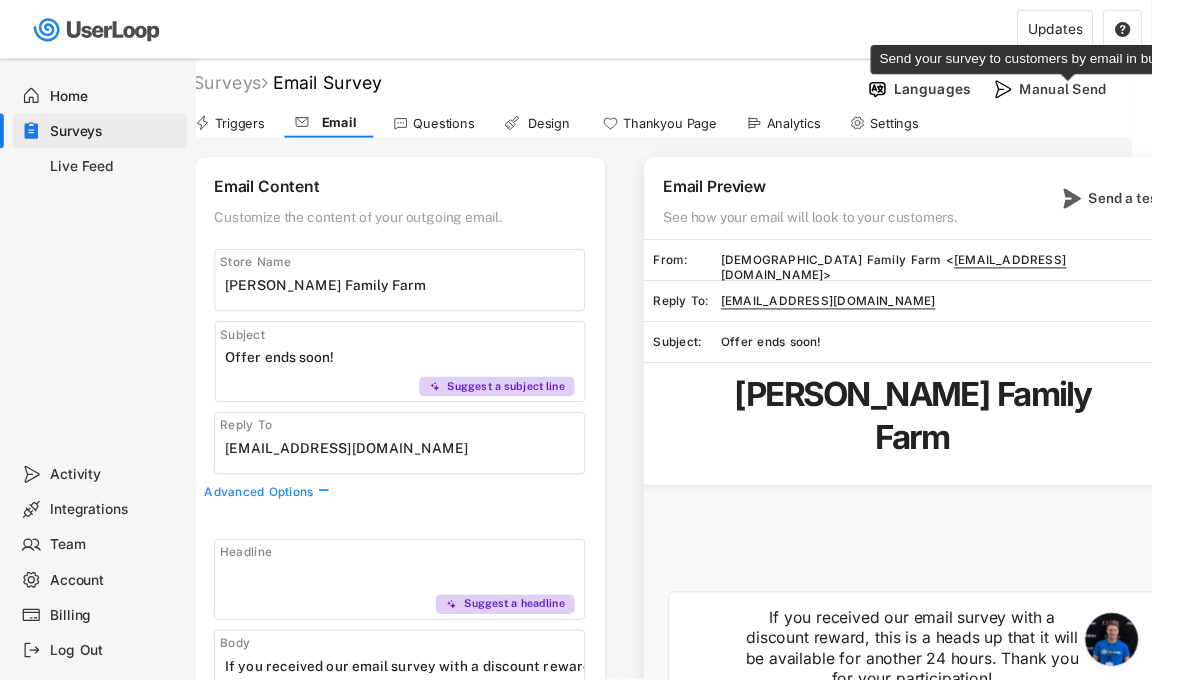 click on "Manual Send" at bounding box center [1095, 91] 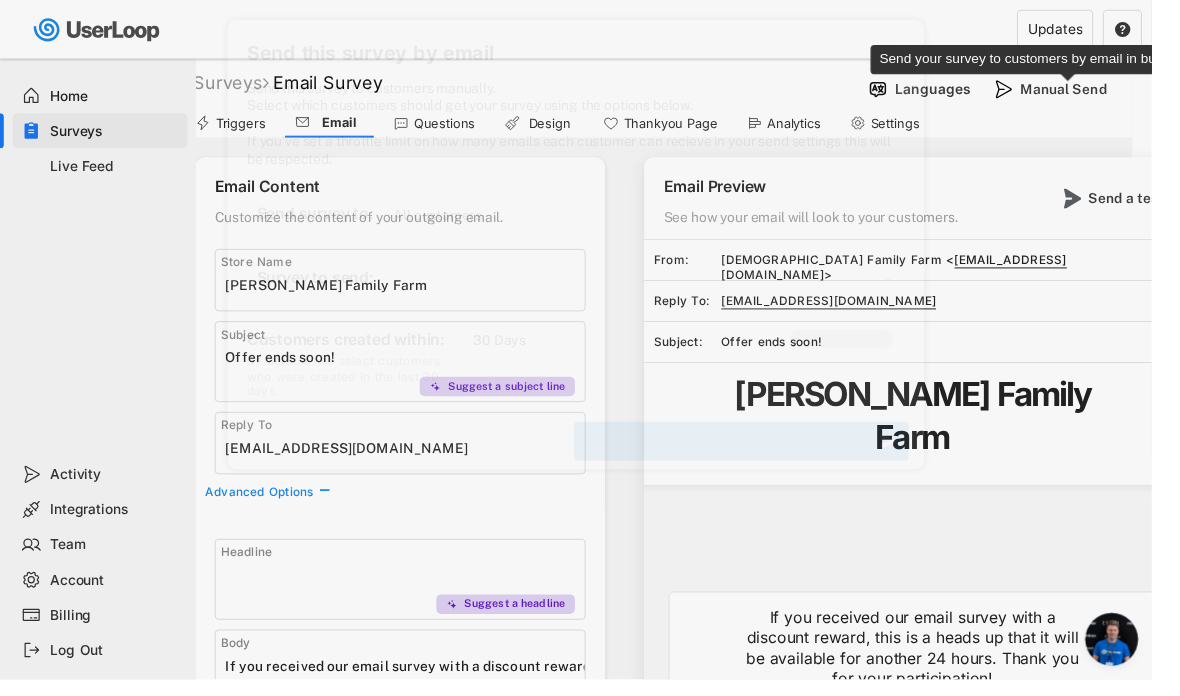 select on ""1348695171700984260__LOOKUP__1751471676220x526826753323696100"" 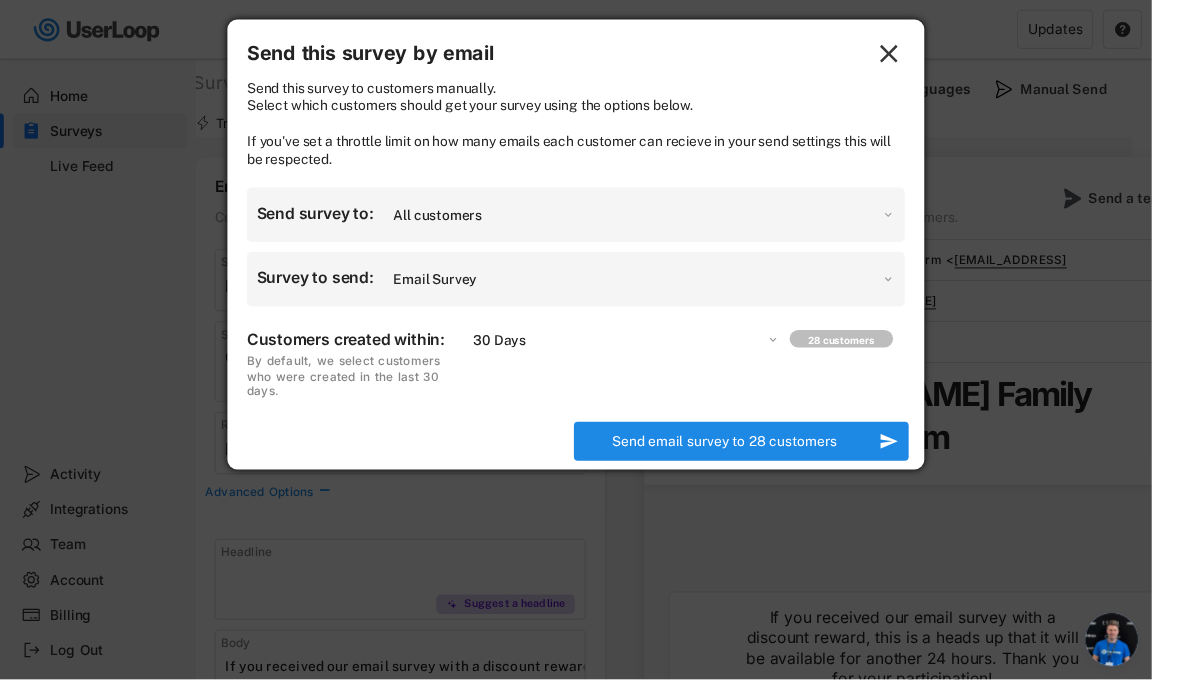 click on "Which customers should we send your email survey to? All customers Customers who placed an order Upload a custom list" at bounding box center (657, 220) 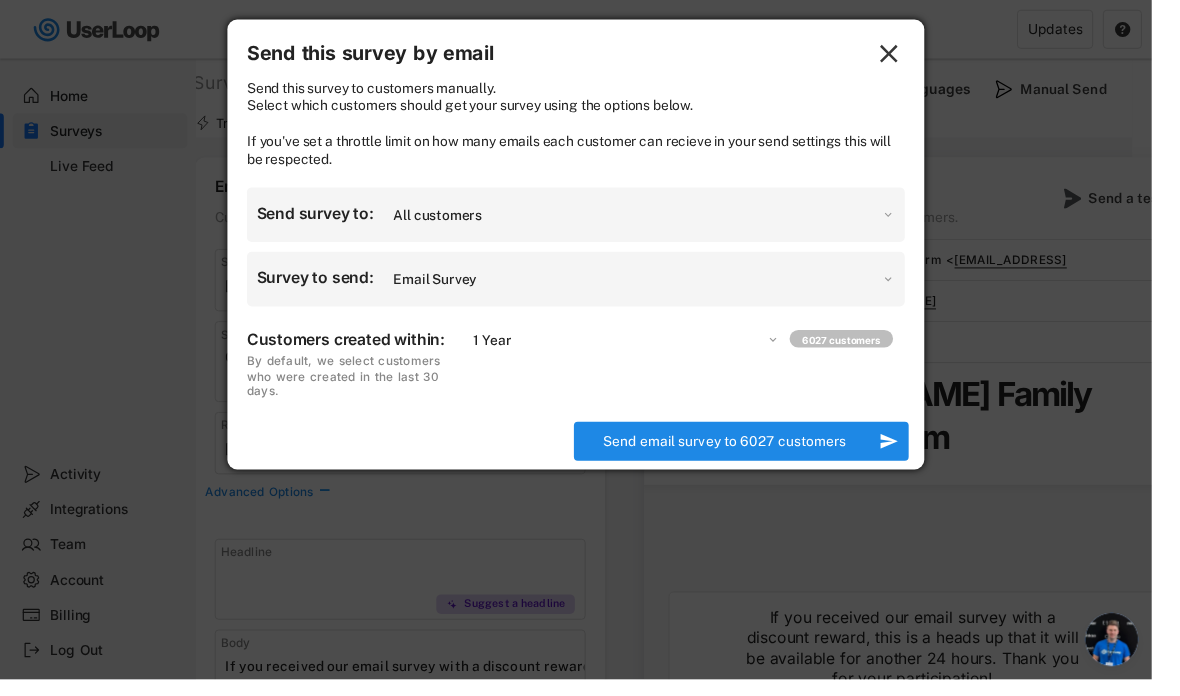 click on "Which survey would you like to send? Customer Satisfaction Survey Email Survey" at bounding box center (657, 286) 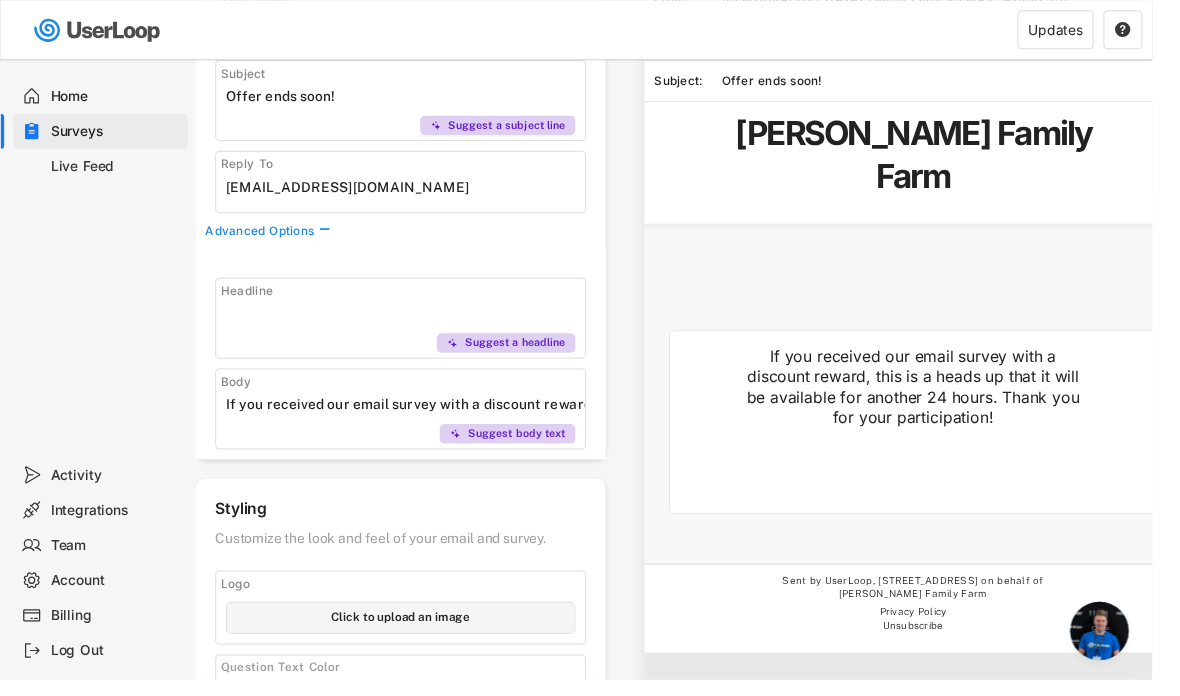 click on "Take the survey →" at bounding box center [935, 481] 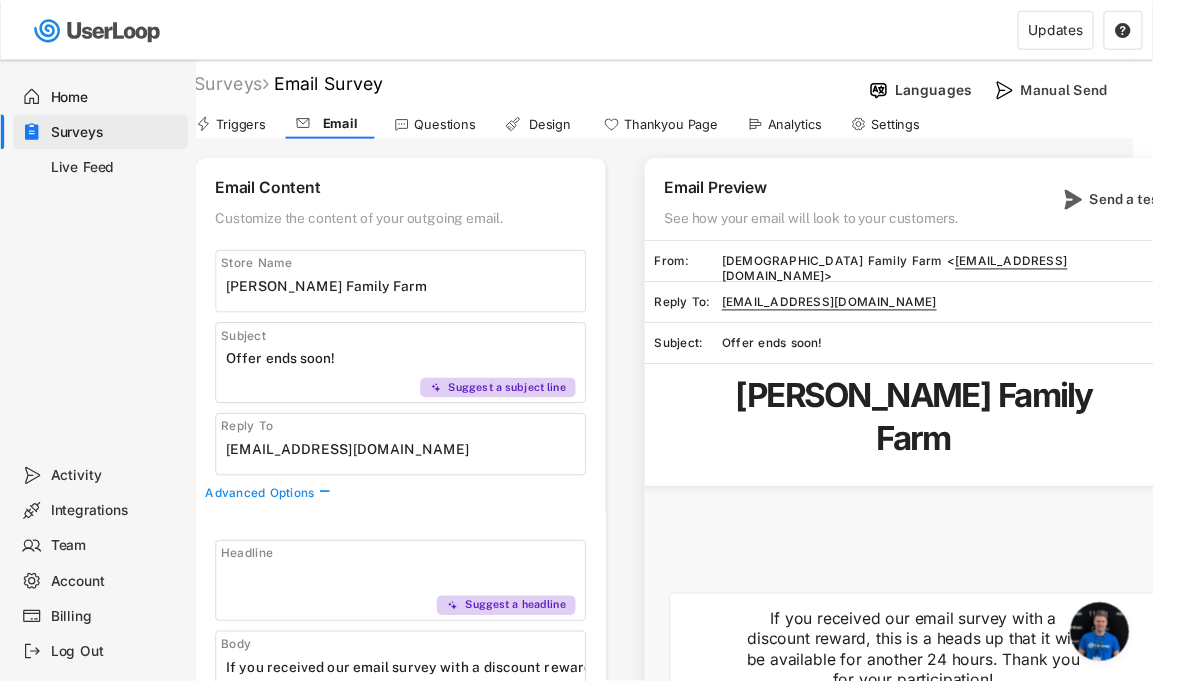scroll, scrollTop: 0, scrollLeft: 20, axis: horizontal 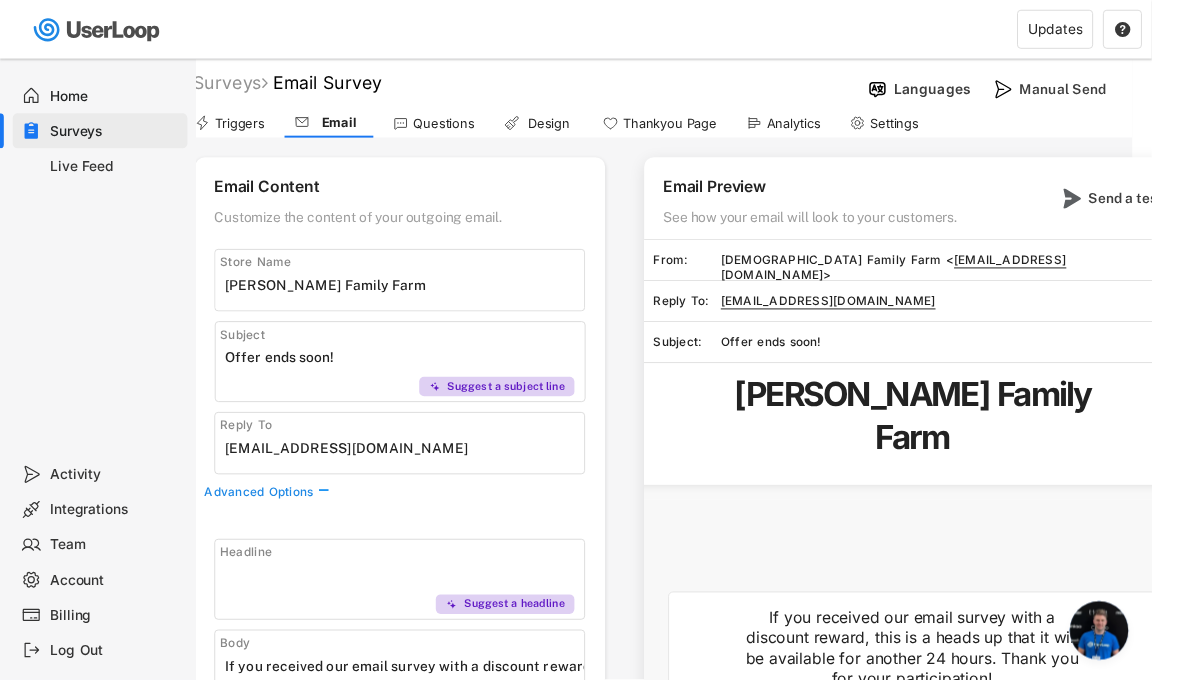 click on "Manual Send" at bounding box center [1095, 91] 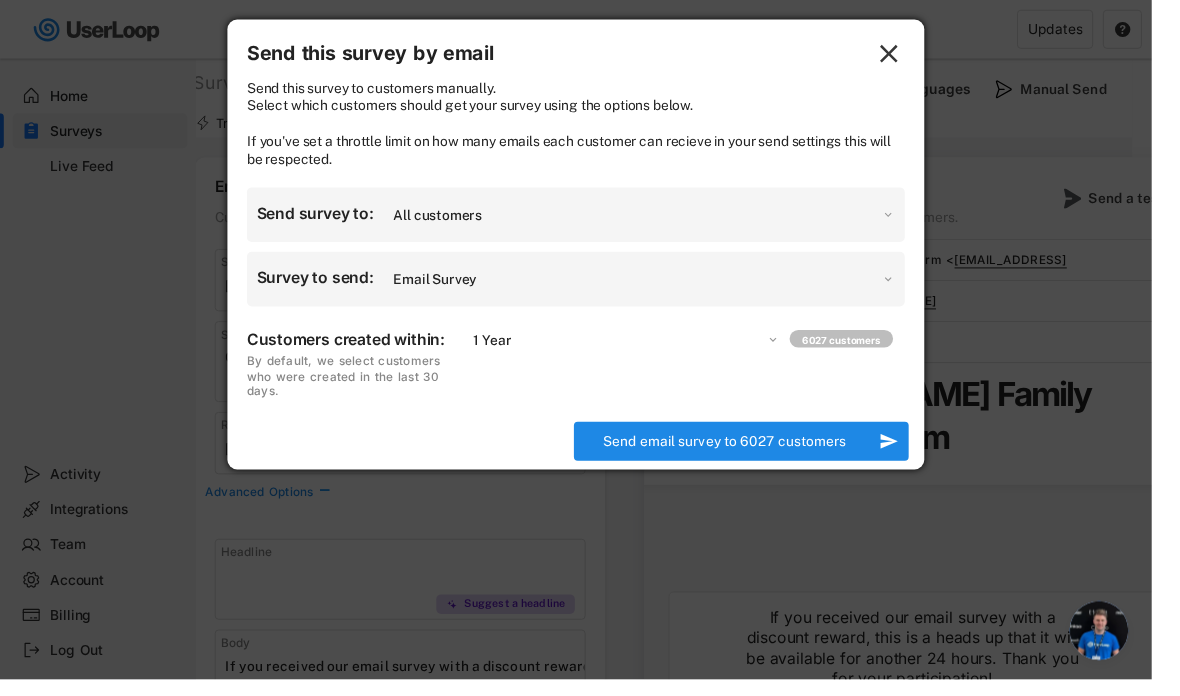 click on "Send email survey to 6027 customers" at bounding box center (742, 452) 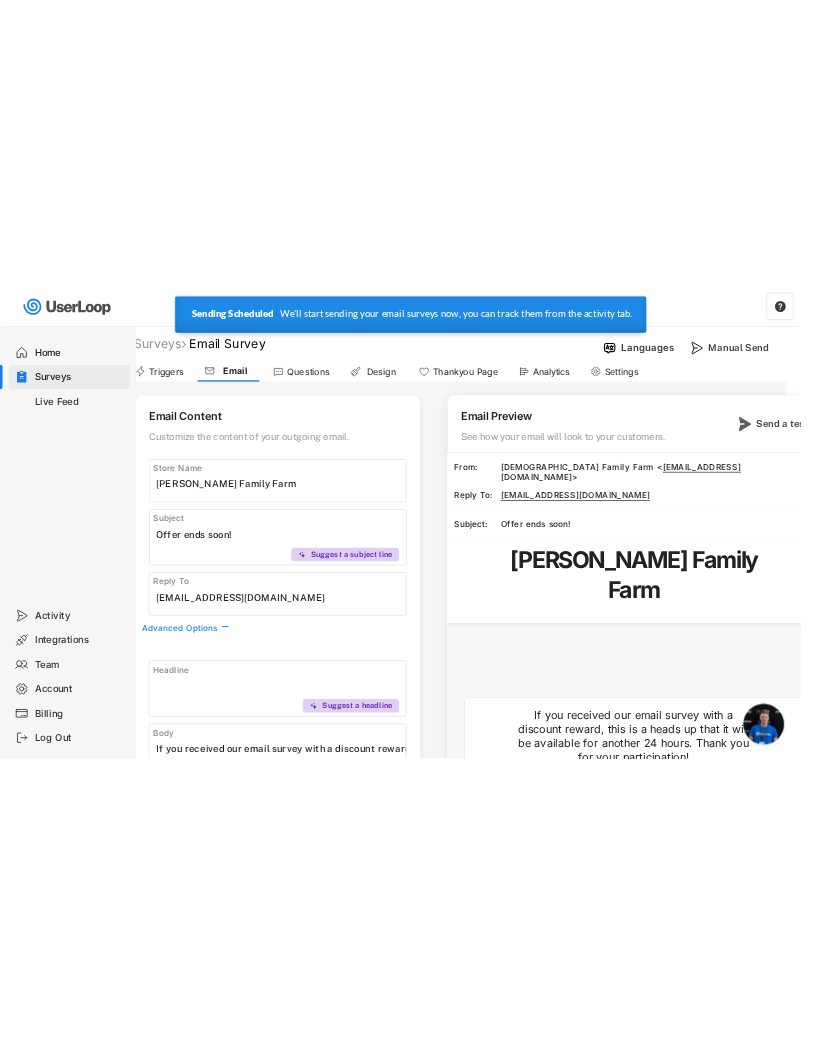 scroll, scrollTop: 0, scrollLeft: 0, axis: both 